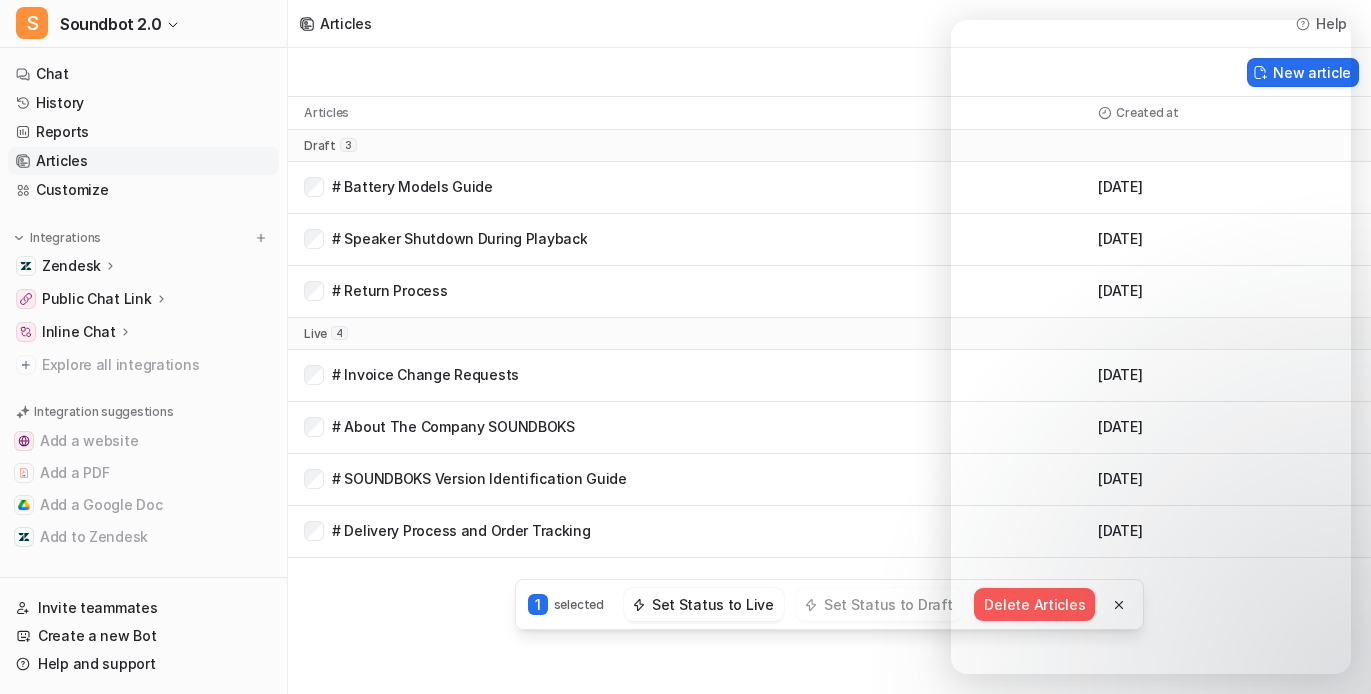 scroll, scrollTop: 0, scrollLeft: 0, axis: both 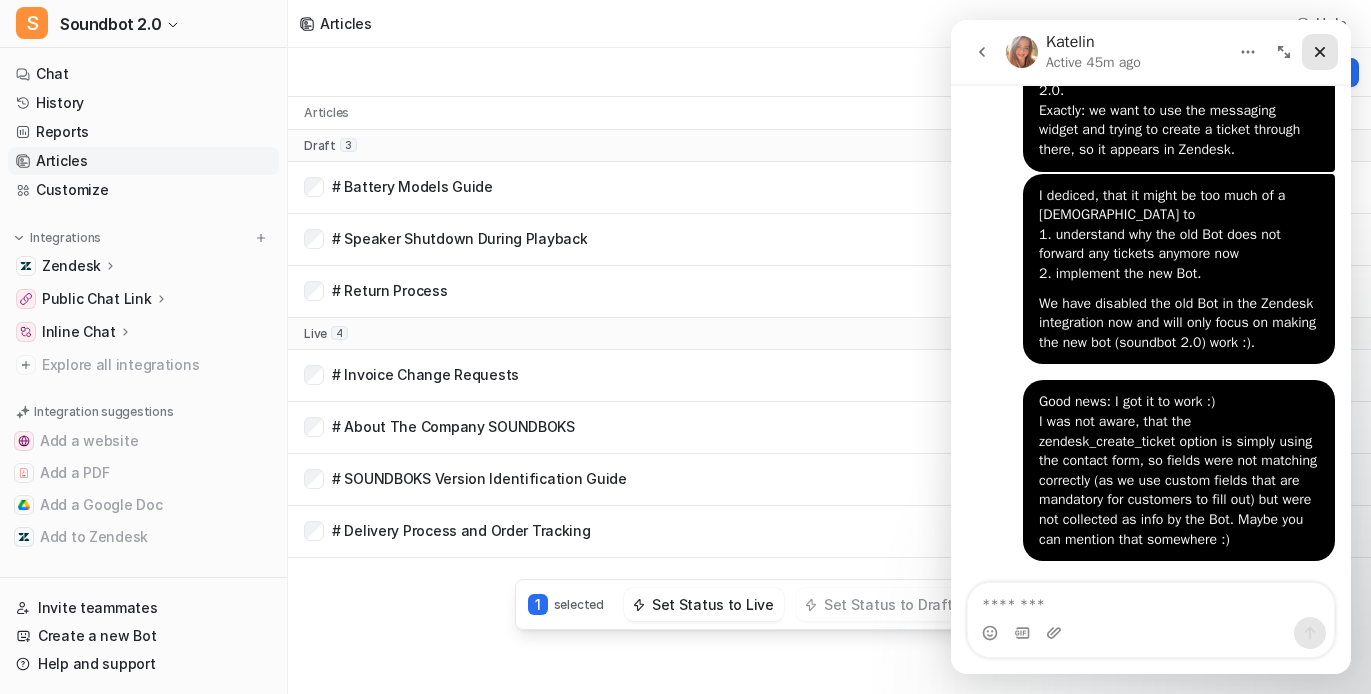 click 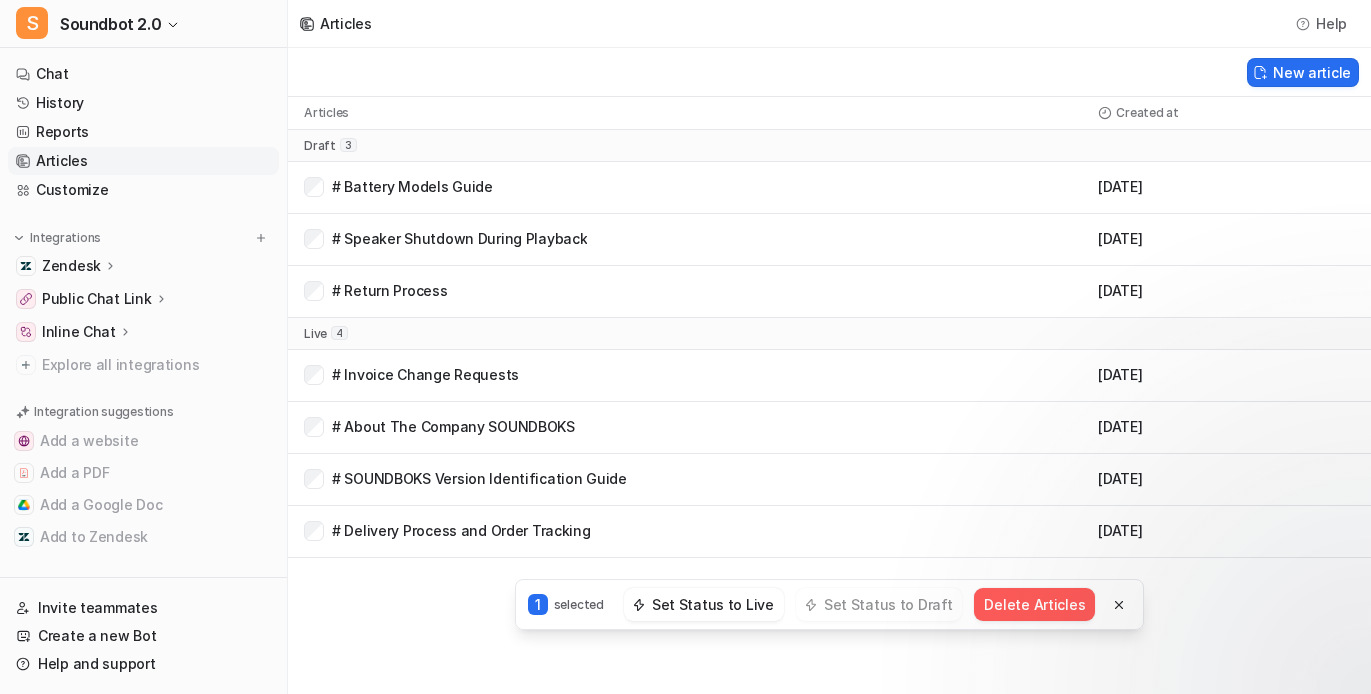 scroll, scrollTop: 0, scrollLeft: 0, axis: both 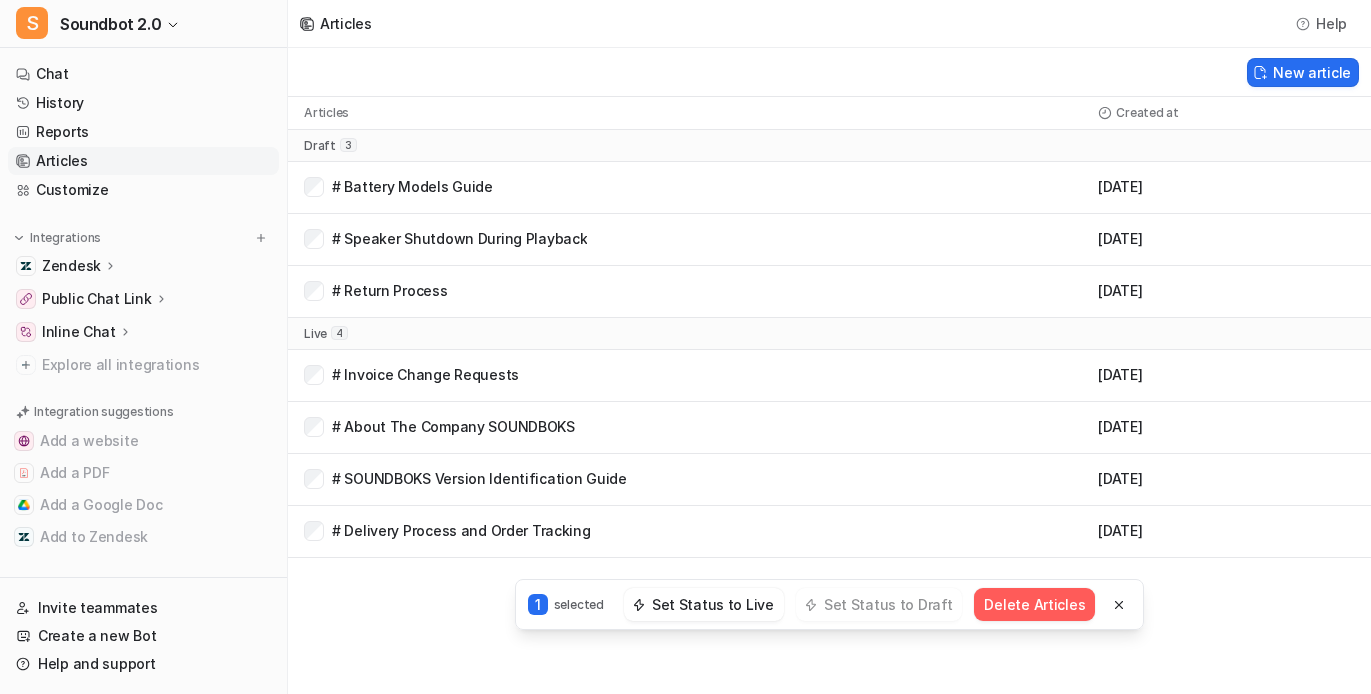 click on "Articles Help New article Articles Created at draft 3 # Battery Models Guide July 08, 2025 # Speaker Shutdown During Playback July 08, 2025 # Return Process July 08, 2025 live 4 # Invoice Change Requests July 07, 2025 # About The Company SOUNDBOKS July 07, 2025 # SOUNDBOKS Version Identification Guide July 07, 2025 # Delivery Process and Order Tracking July 08, 2025 Help Chat with us We’re a small team, but make it a priority to chat with every single customer. Watch a 5 min demo A quick walkthrough our app and everything you can do with it. Visit Help Center Read through our docs - or AI chat. 1 selected Set Status to Live Set Status to Draft Delete Articles" at bounding box center [685, 347] 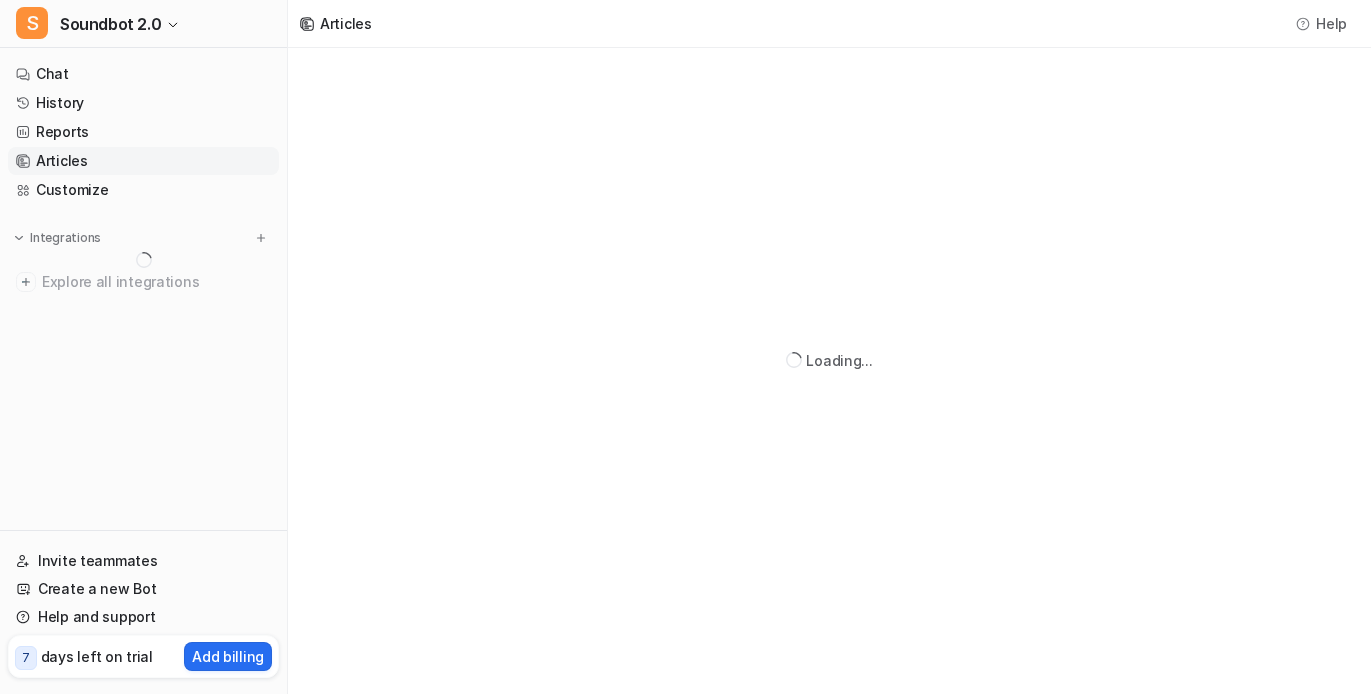 scroll, scrollTop: 0, scrollLeft: 0, axis: both 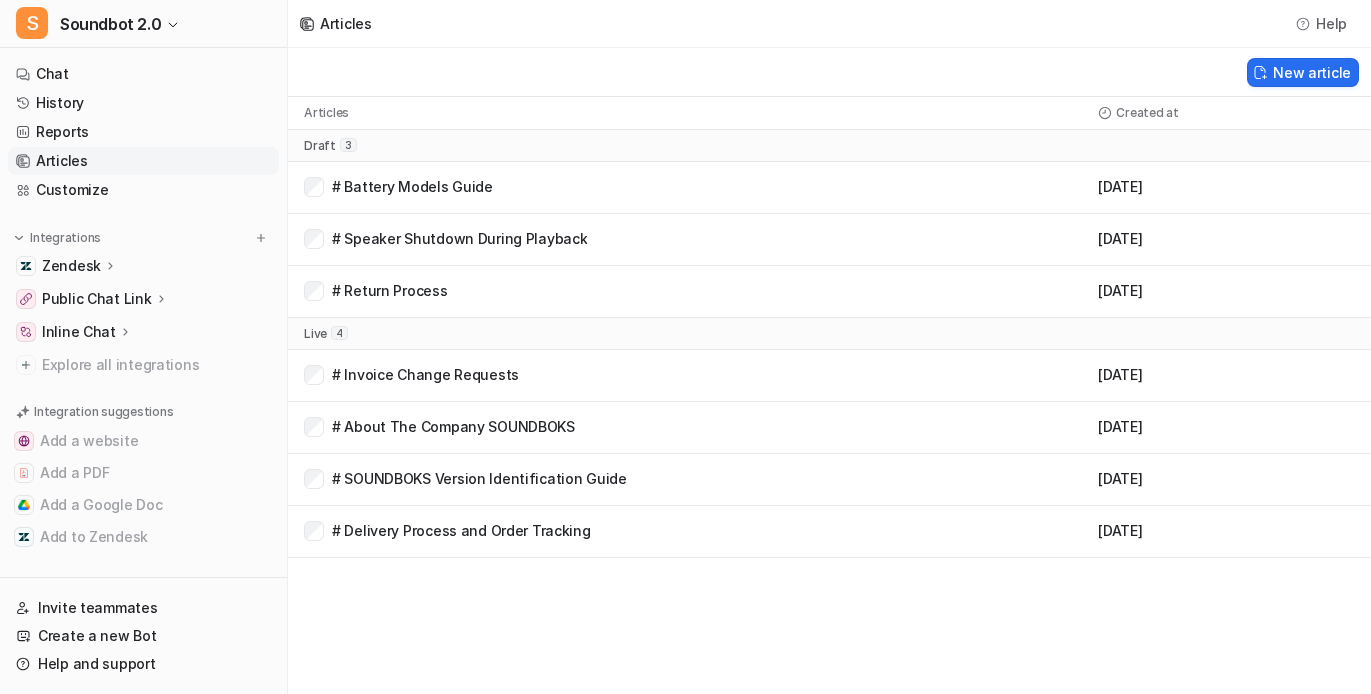 click on "Articles Help New article Articles Created at draft 3 # Battery Models Guide July 08, 2025 # Speaker Shutdown During Playback July 08, 2025 # Return Process July 08, 2025 live 4 # Invoice Change Requests July 07, 2025 # About The Company SOUNDBOKS July 07, 2025 # SOUNDBOKS Version Identification Guide July 07, 2025 # Delivery Process and Order Tracking July 08, 2025 Help Chat with us We’re a small team, but make it a priority to chat with every single customer. Watch a 5 min demo A quick walkthrough our app and everything you can do with it. Visit Help Center Read through our docs - or AI chat. 0 selected Set Status to Live Set Status to Draft Delete Articles" at bounding box center (685, 347) 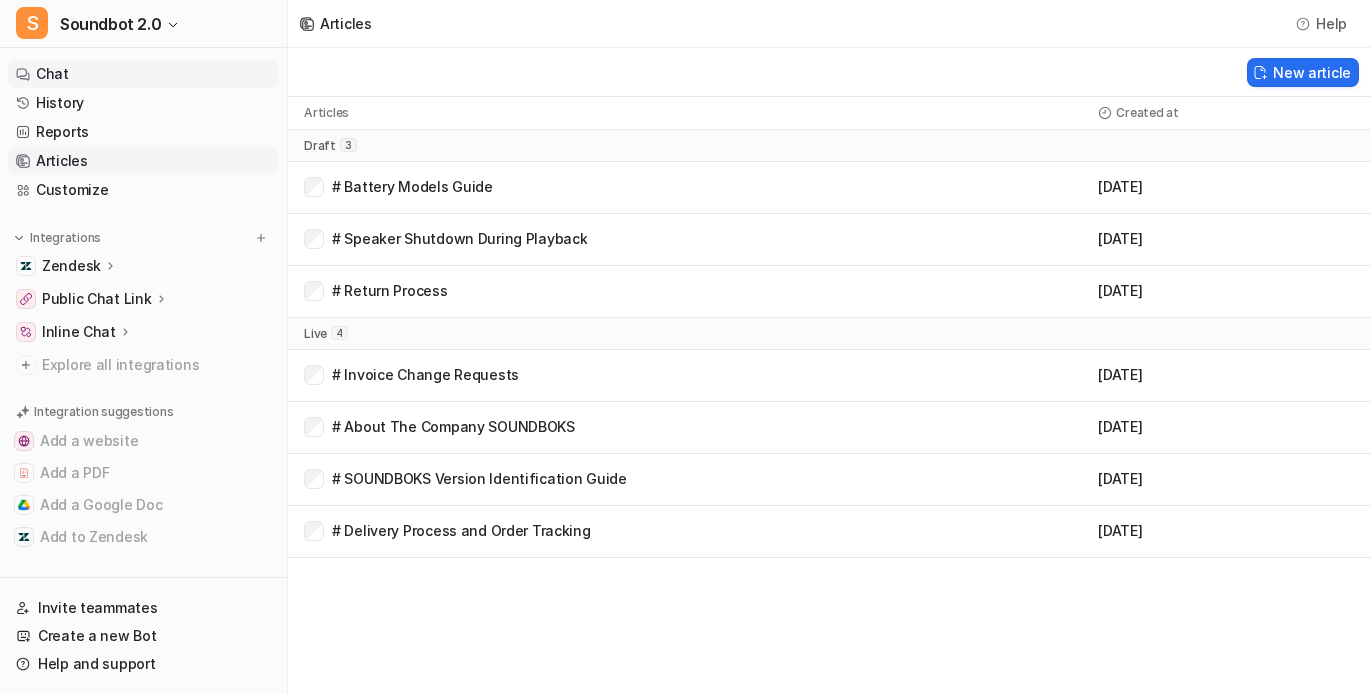 click on "Chat" at bounding box center (143, 74) 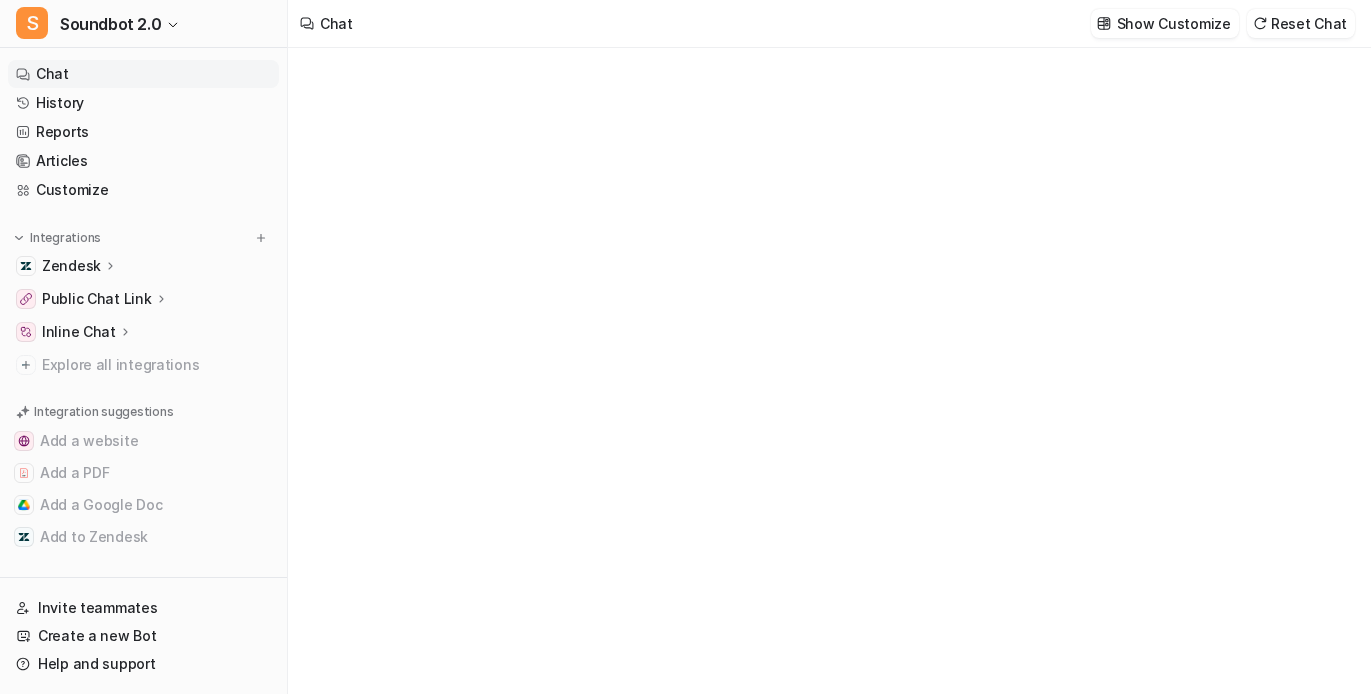 type on "**********" 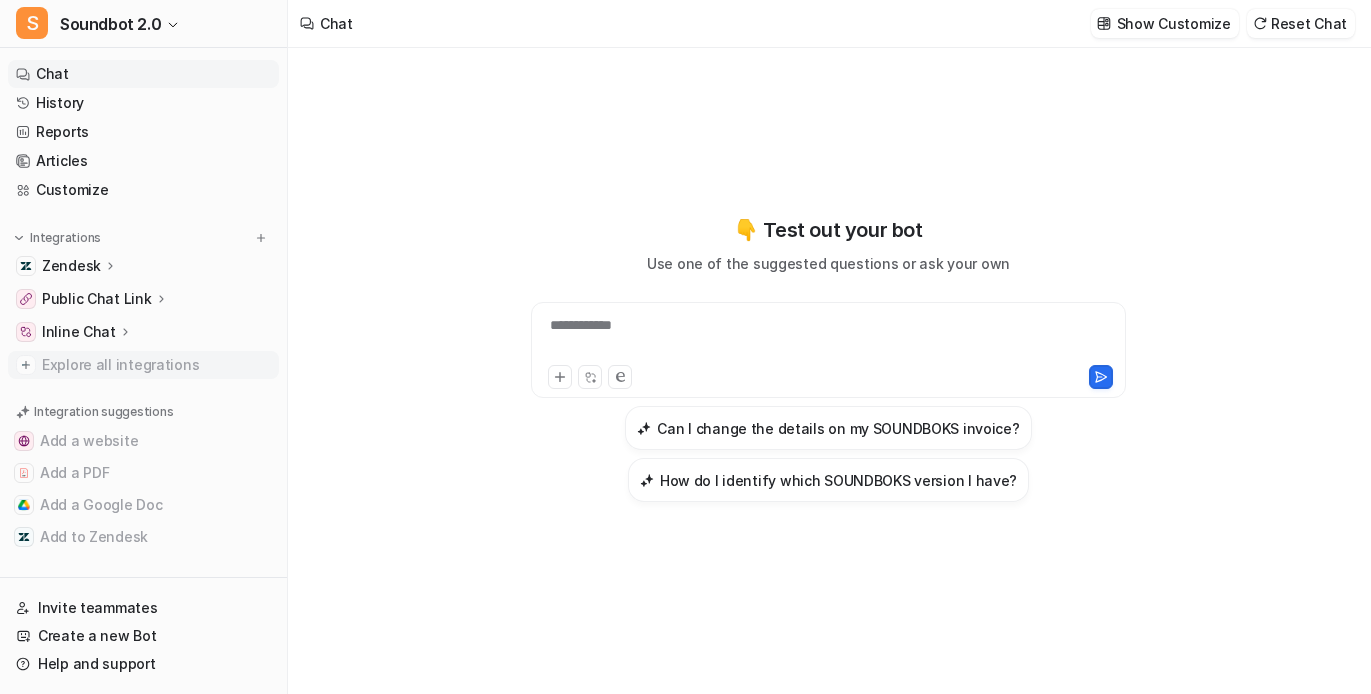 scroll, scrollTop: 181, scrollLeft: 0, axis: vertical 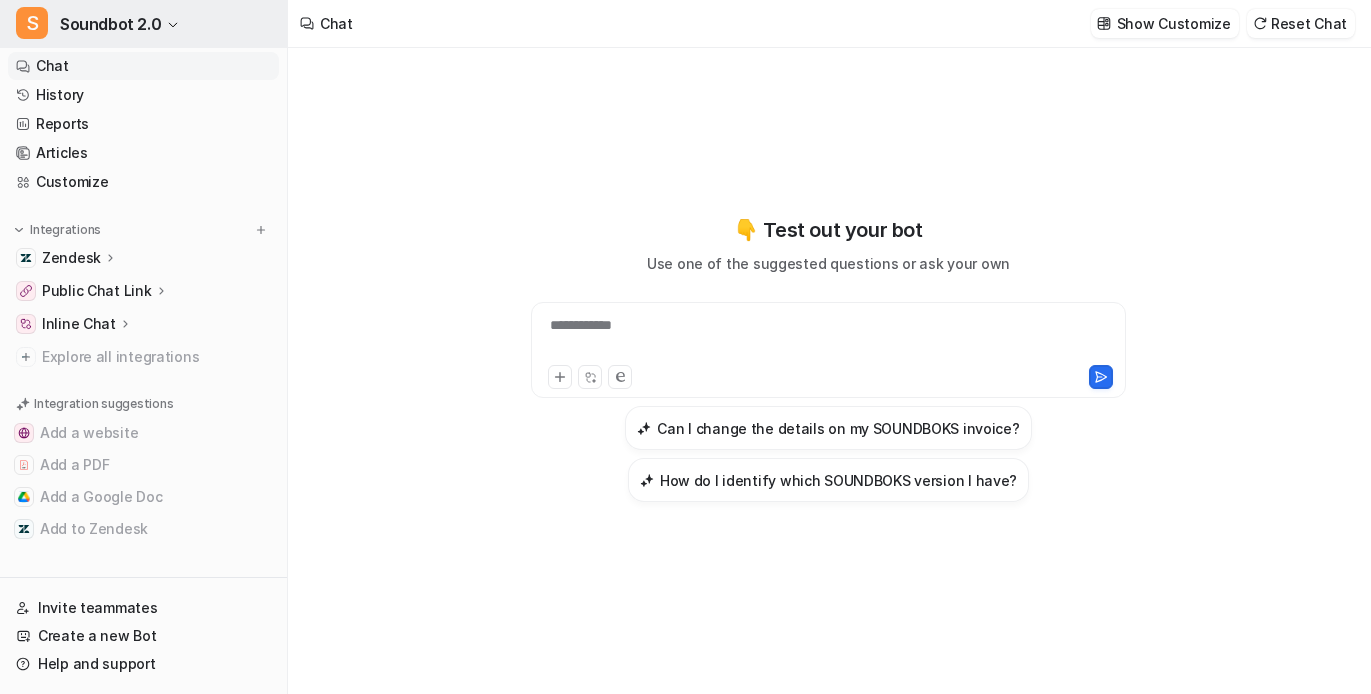 click on "Soundbot 2.0" at bounding box center (110, 24) 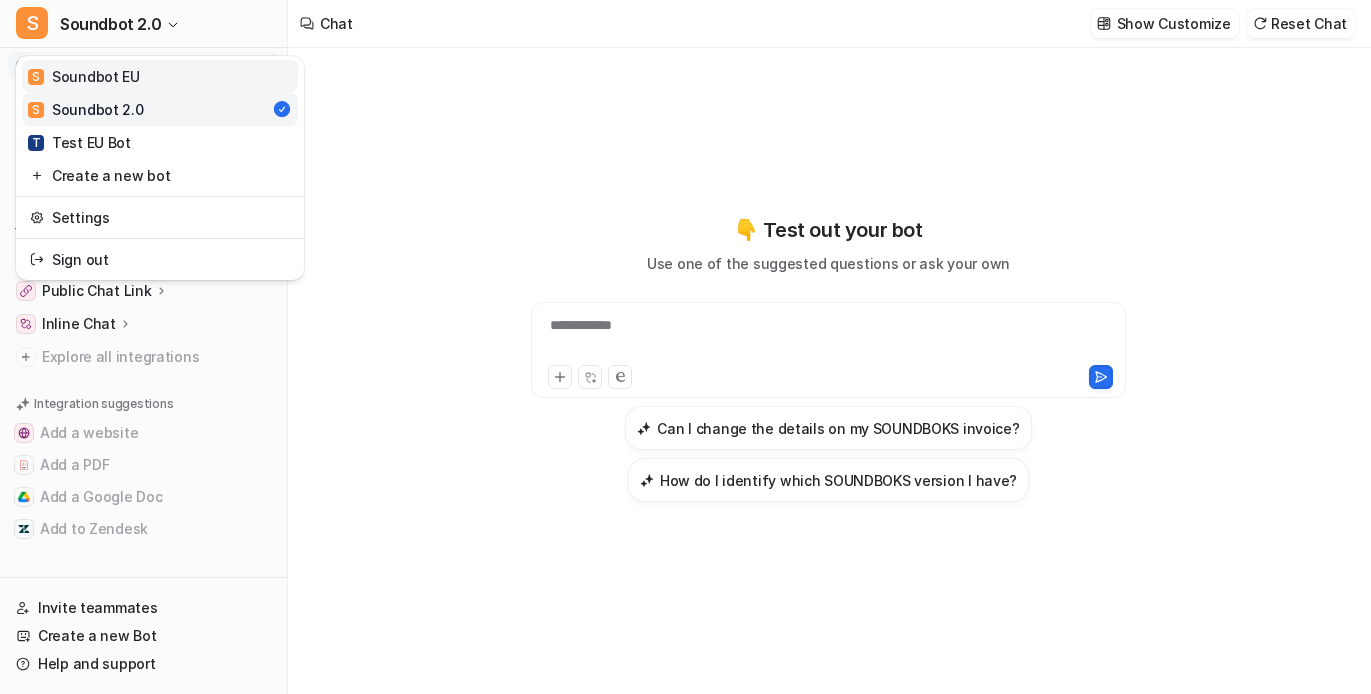 click on "S   Soundbot EU" at bounding box center (84, 76) 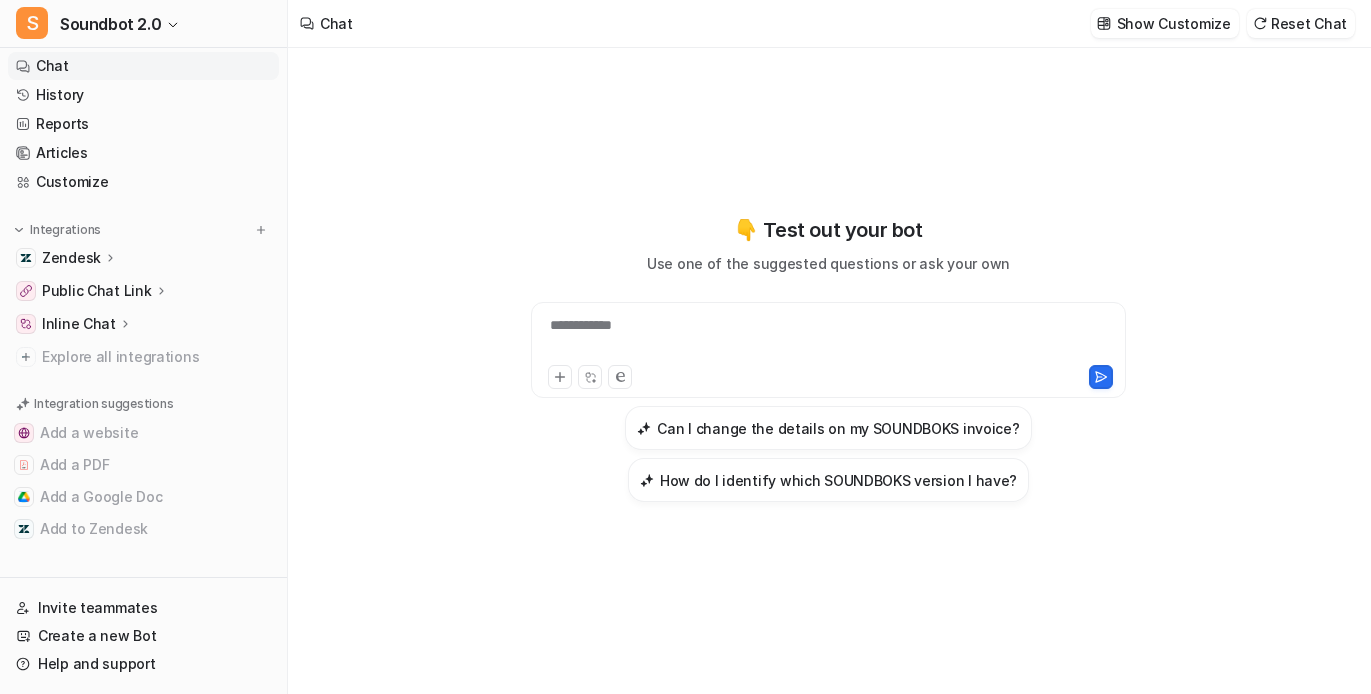 scroll, scrollTop: 0, scrollLeft: 0, axis: both 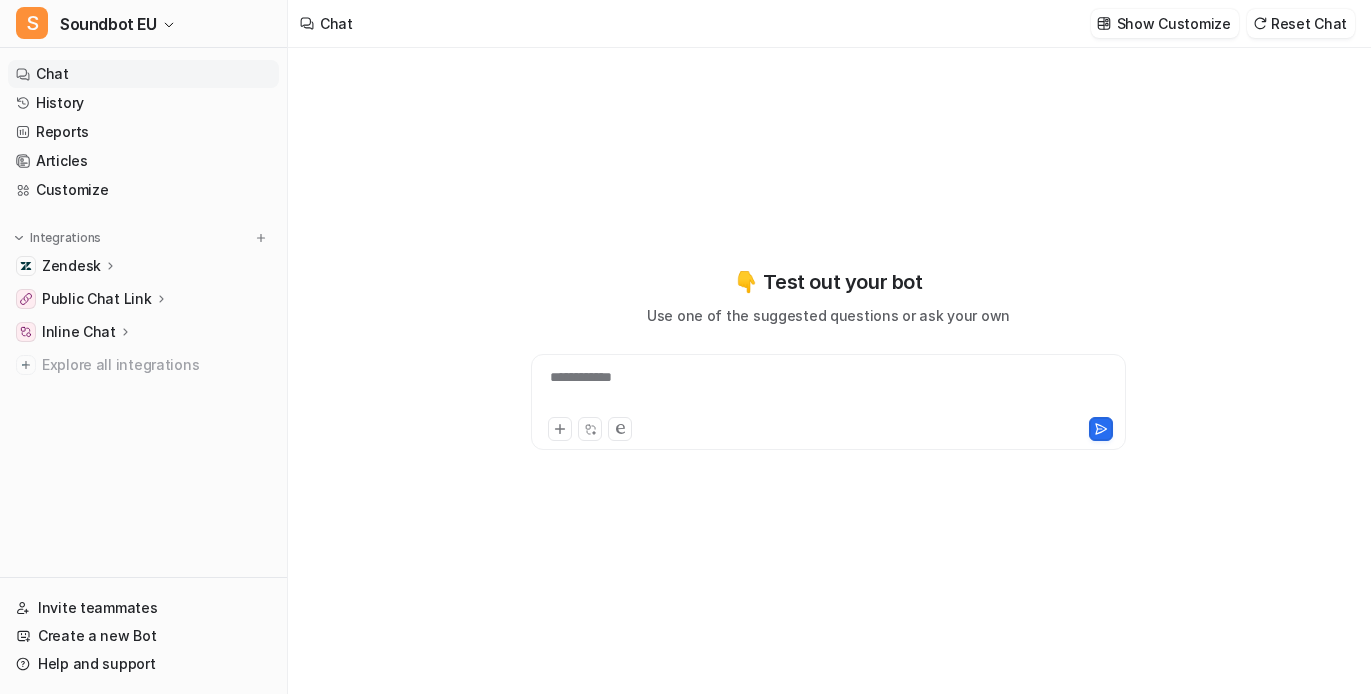 type on "**********" 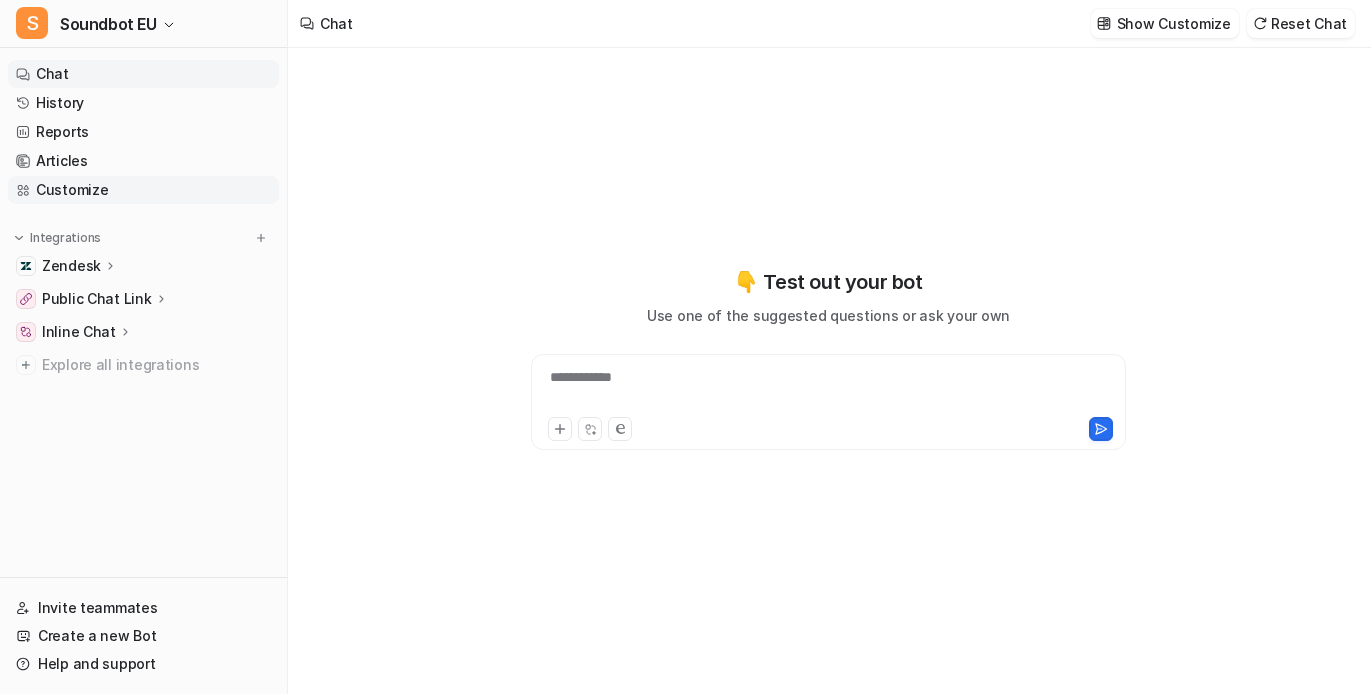 click on "Customize" at bounding box center [143, 190] 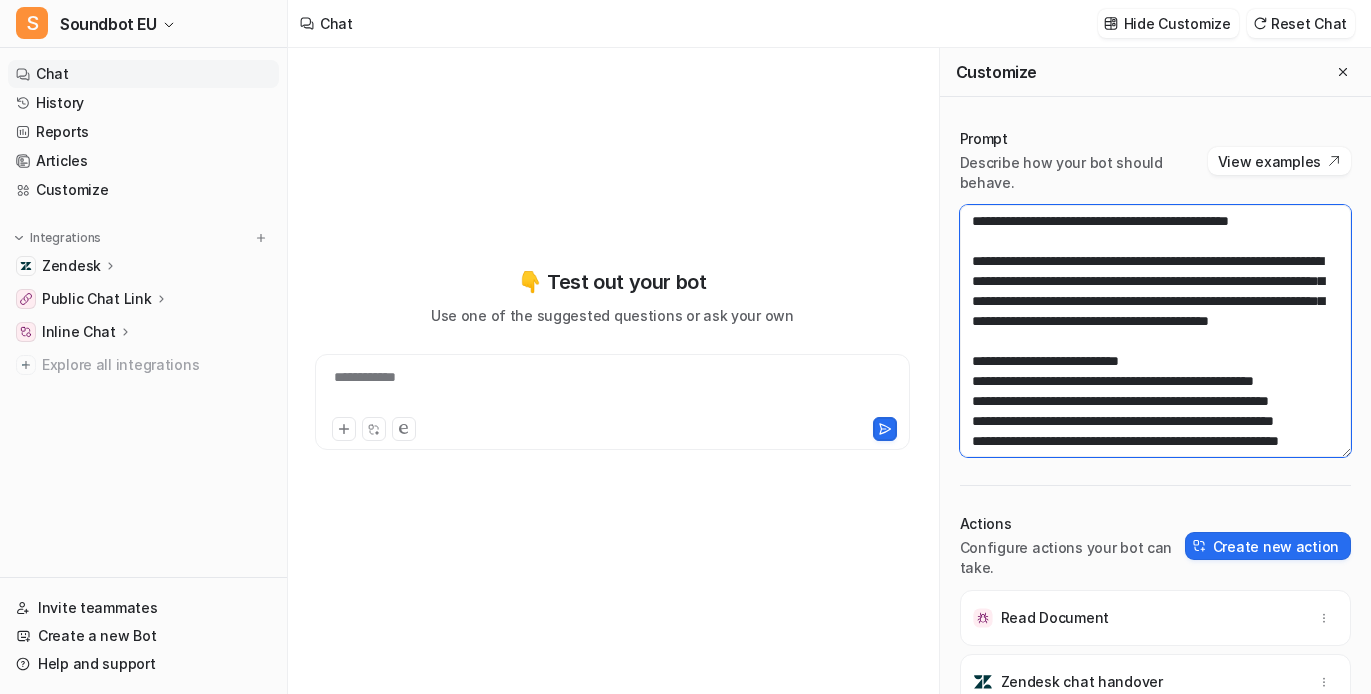 click at bounding box center (1155, 331) 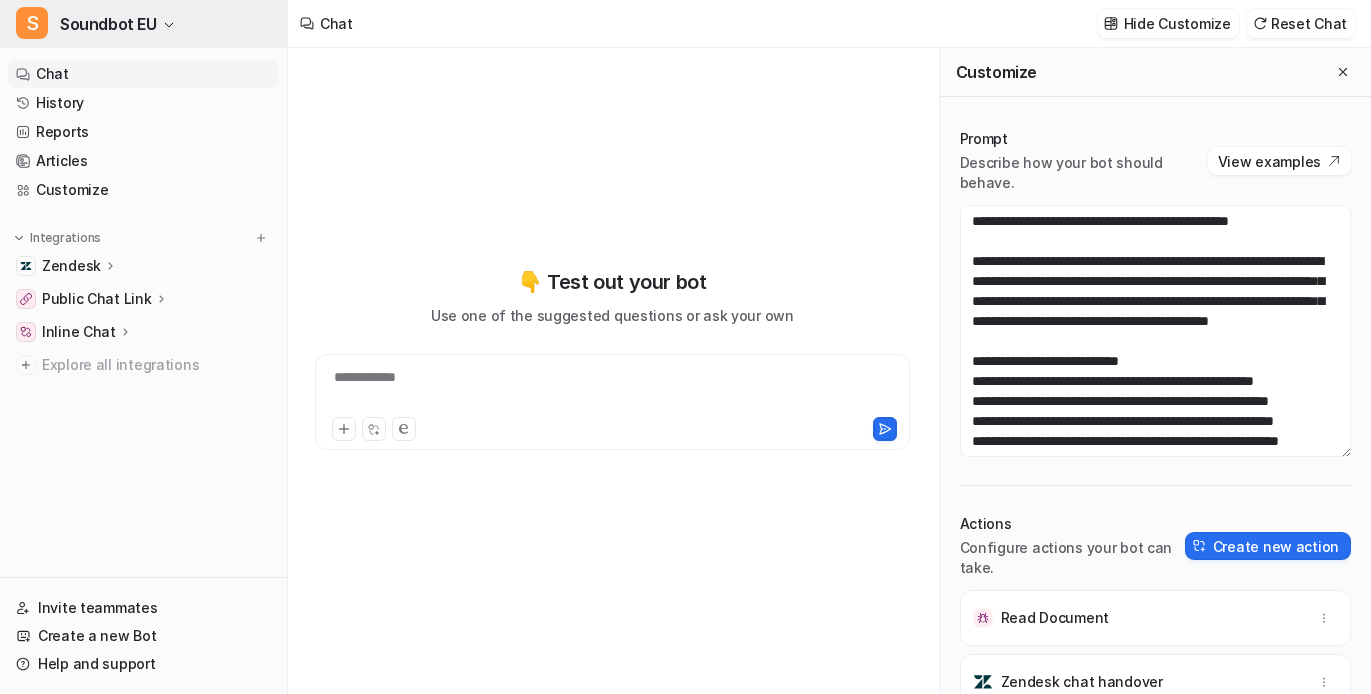 click on "Soundbot EU" at bounding box center [108, 24] 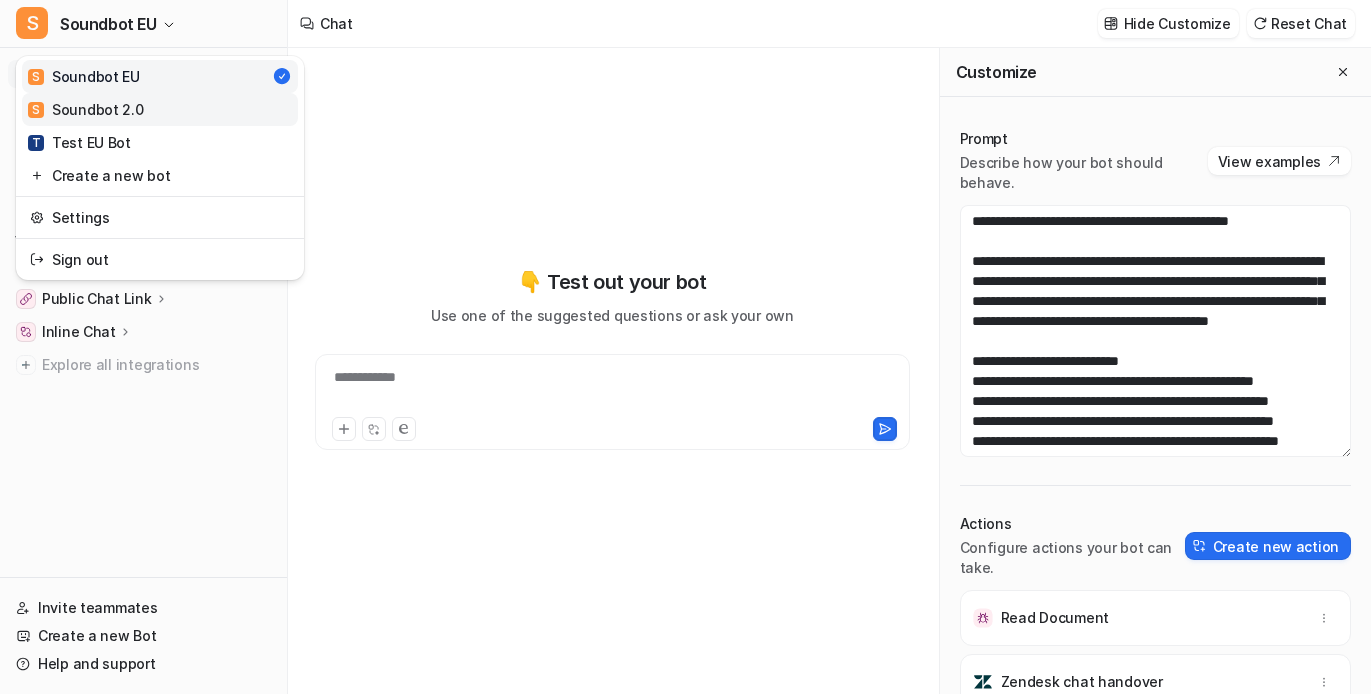 click on "S   Soundbot 2.0" at bounding box center [86, 109] 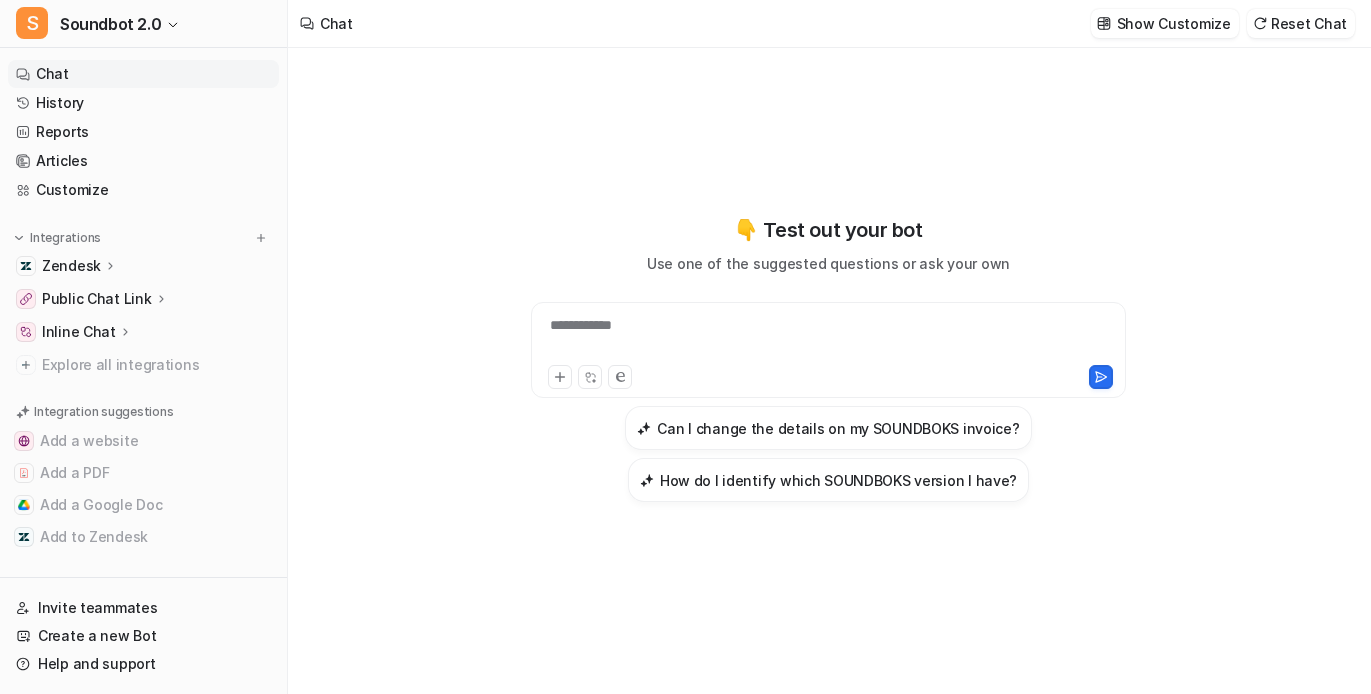 type 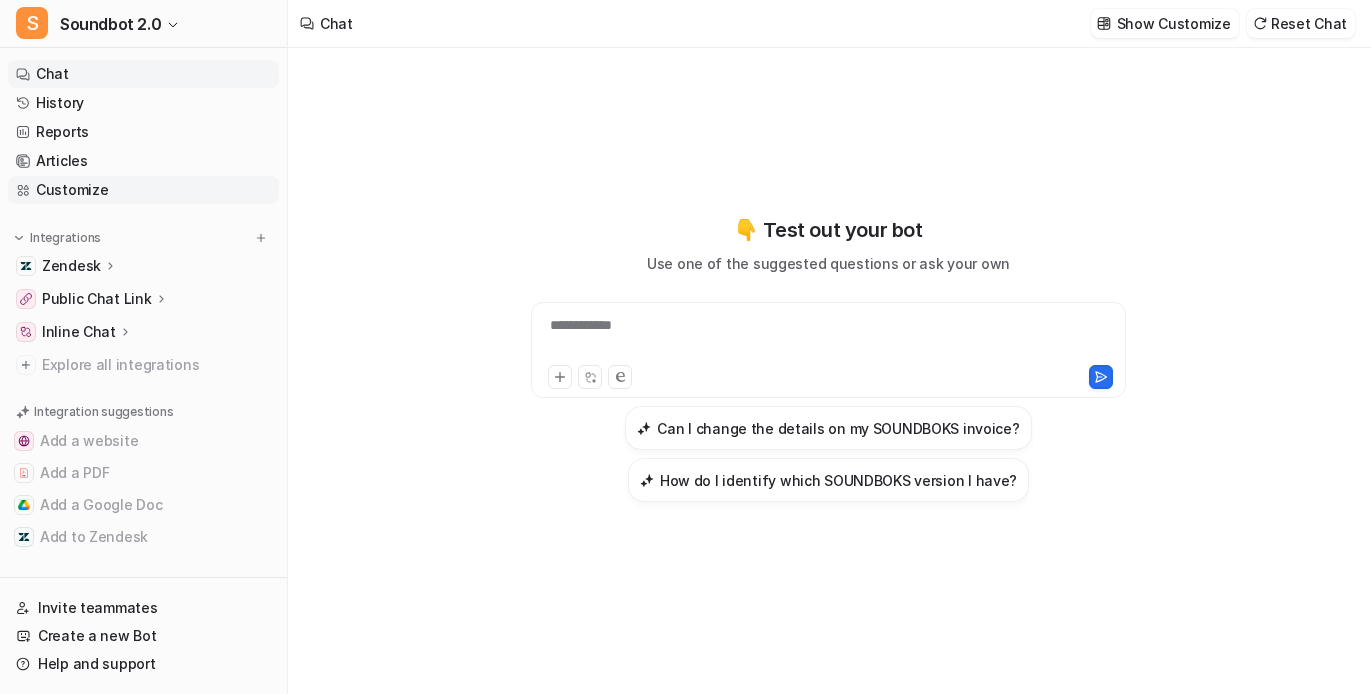 click on "Customize" at bounding box center [143, 190] 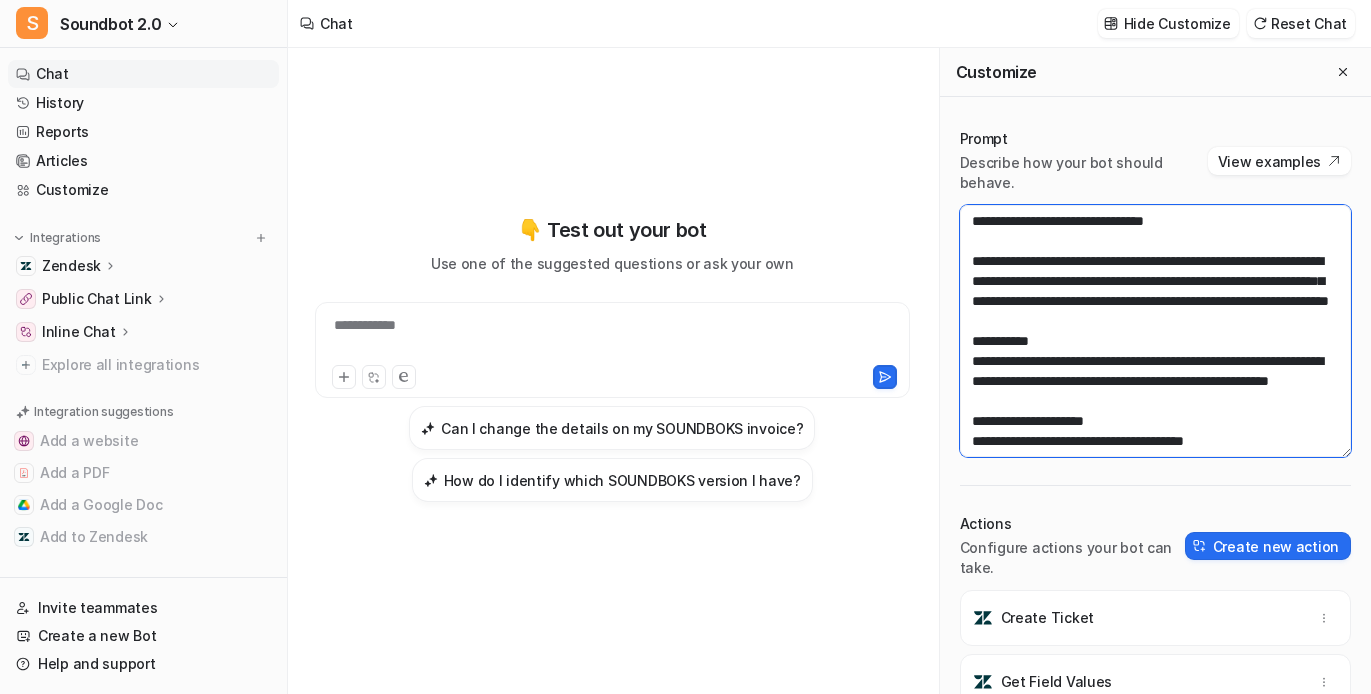 click at bounding box center [1155, 331] 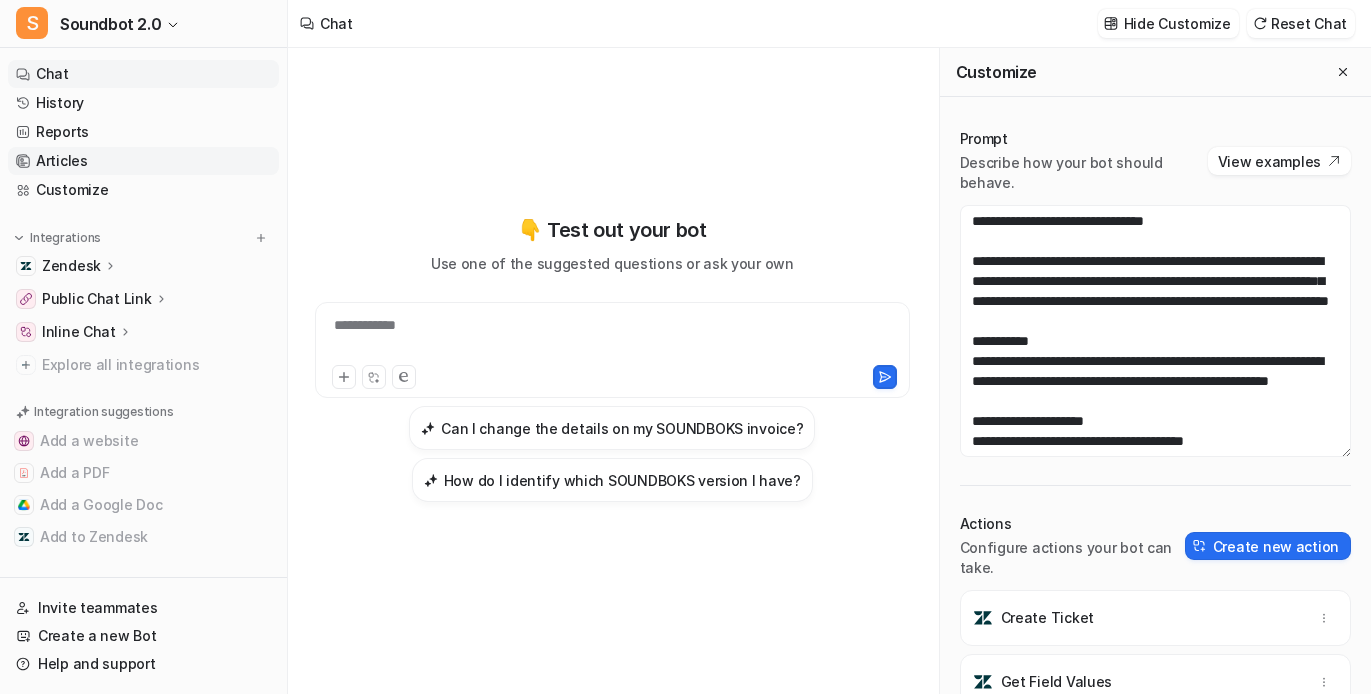 click on "Articles" at bounding box center (143, 161) 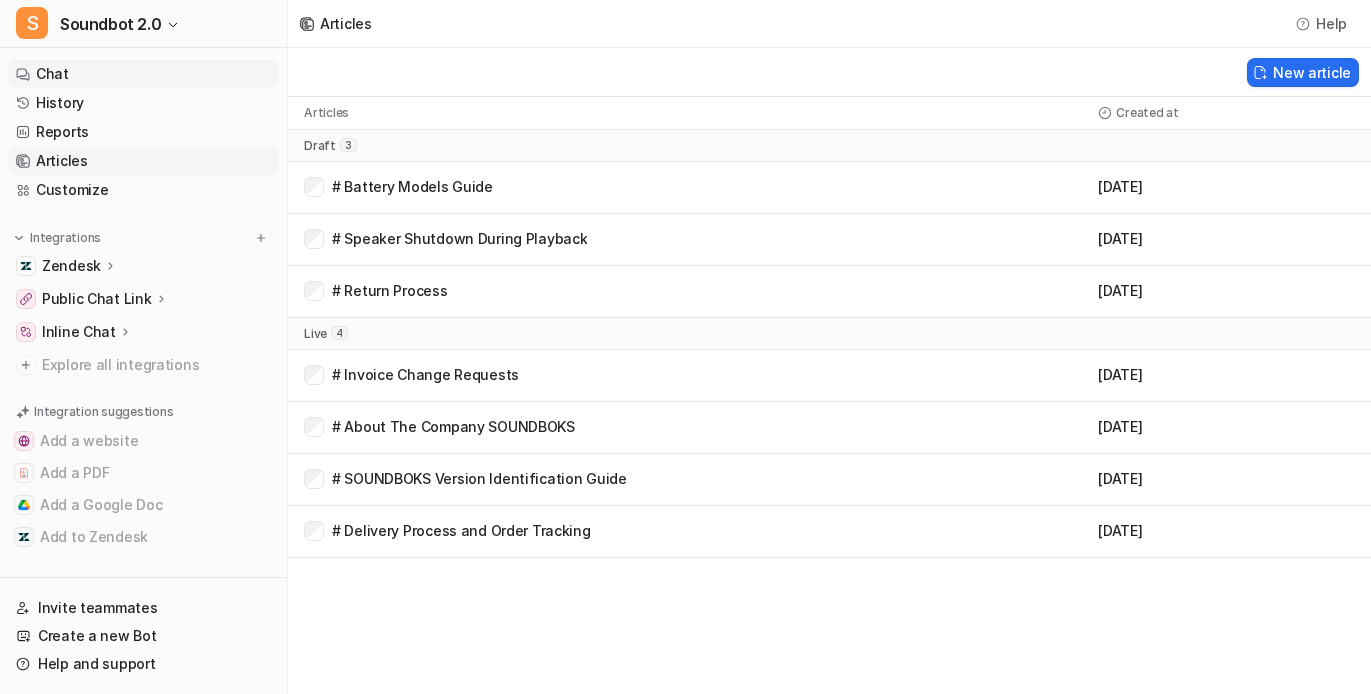 click on "Chat" at bounding box center [143, 74] 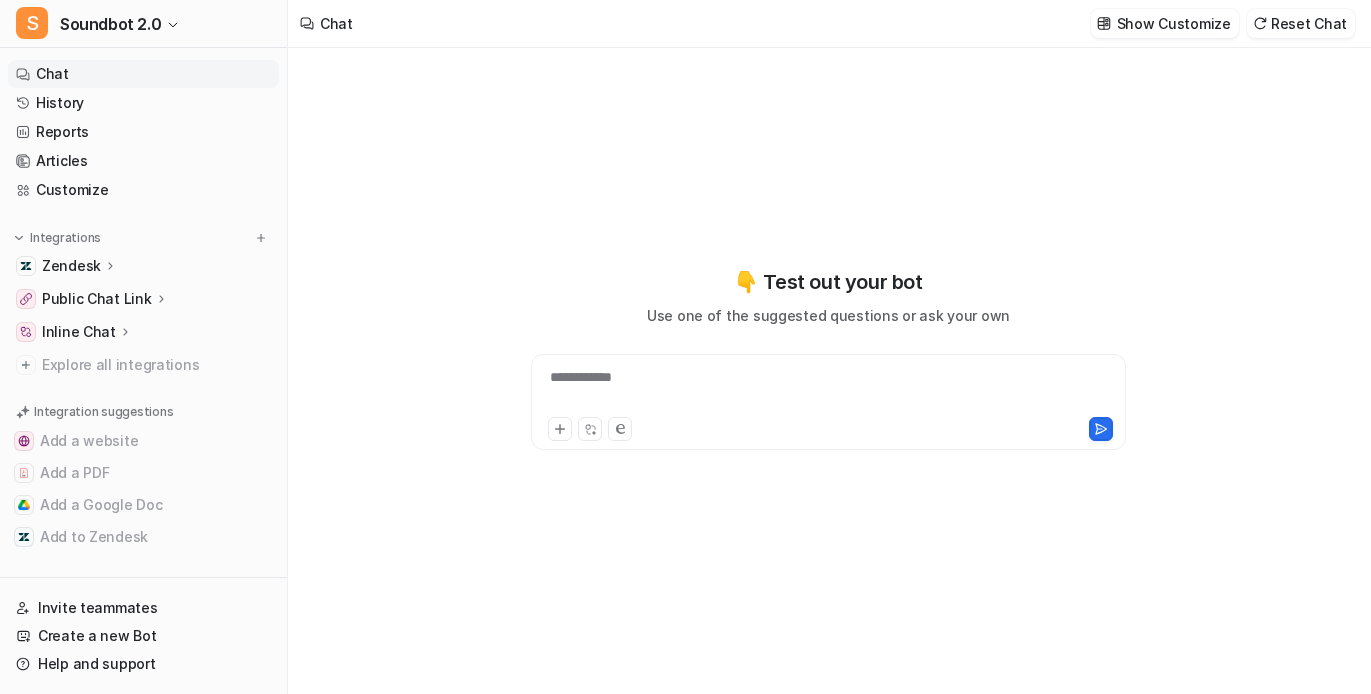 click on "Use one of the suggested questions or ask your own" at bounding box center (828, 315) 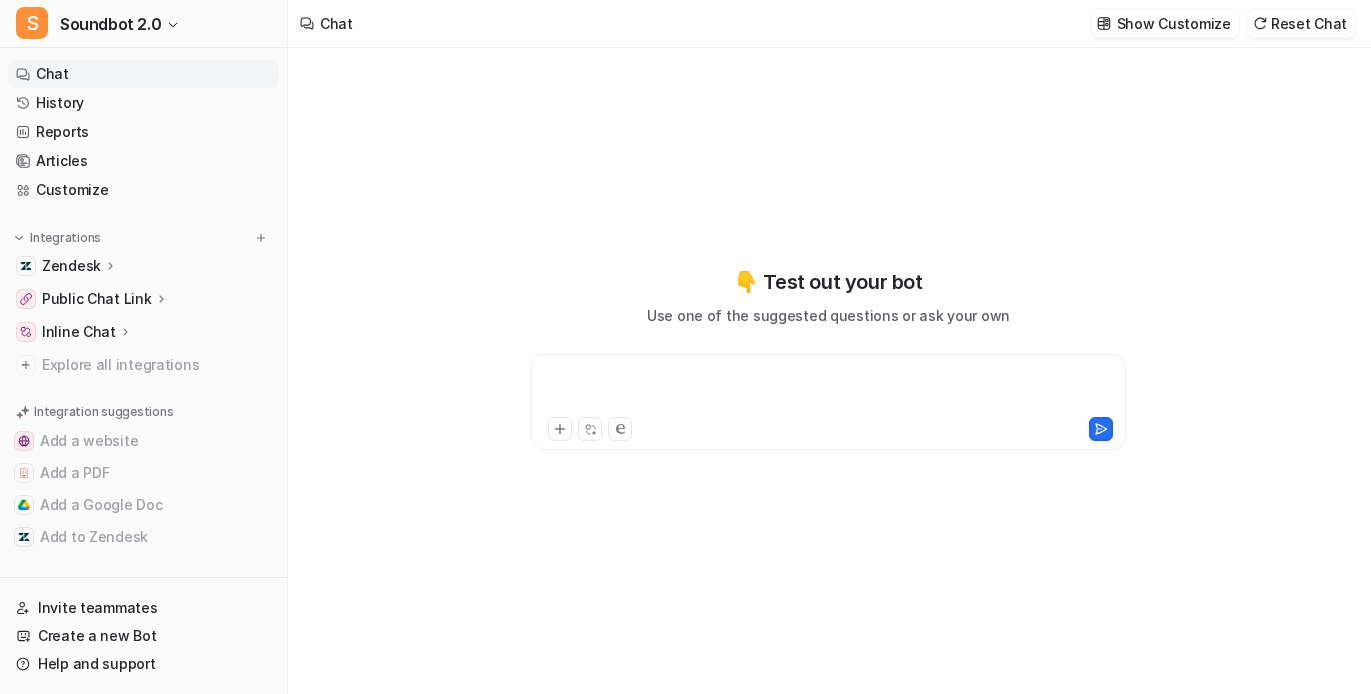 click at bounding box center [827, 390] 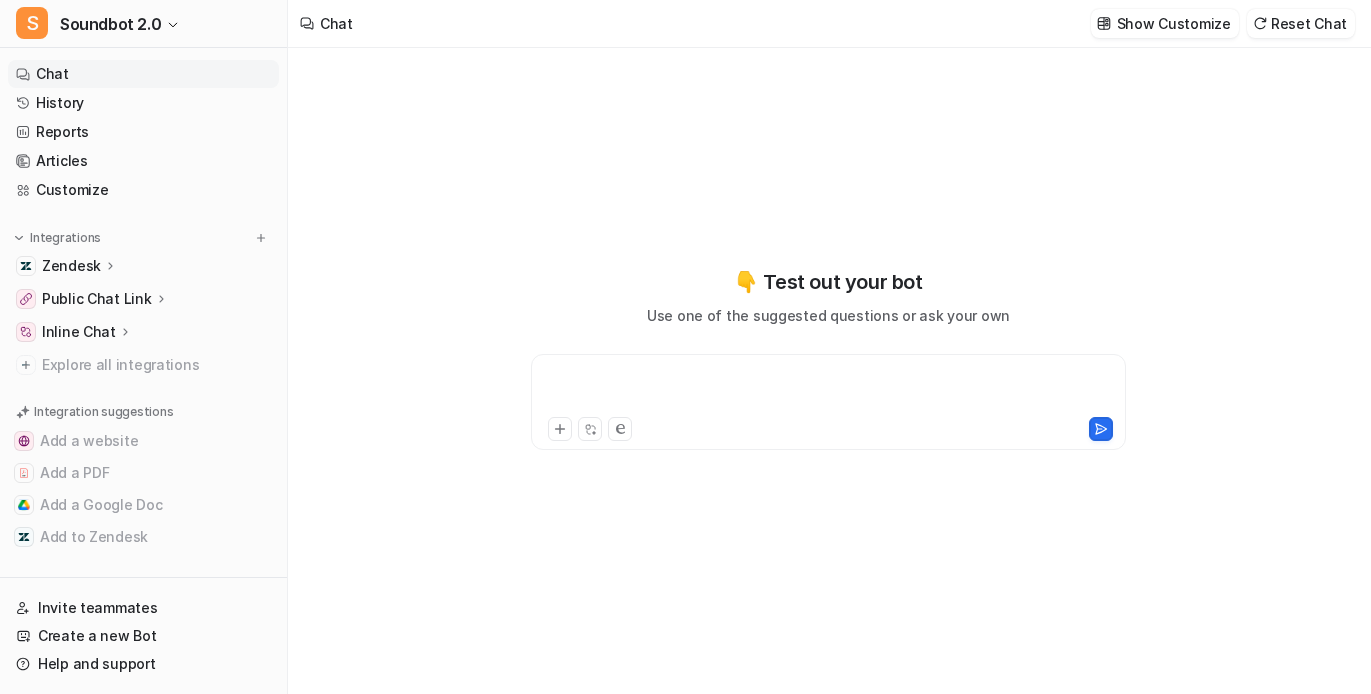 click at bounding box center [827, 390] 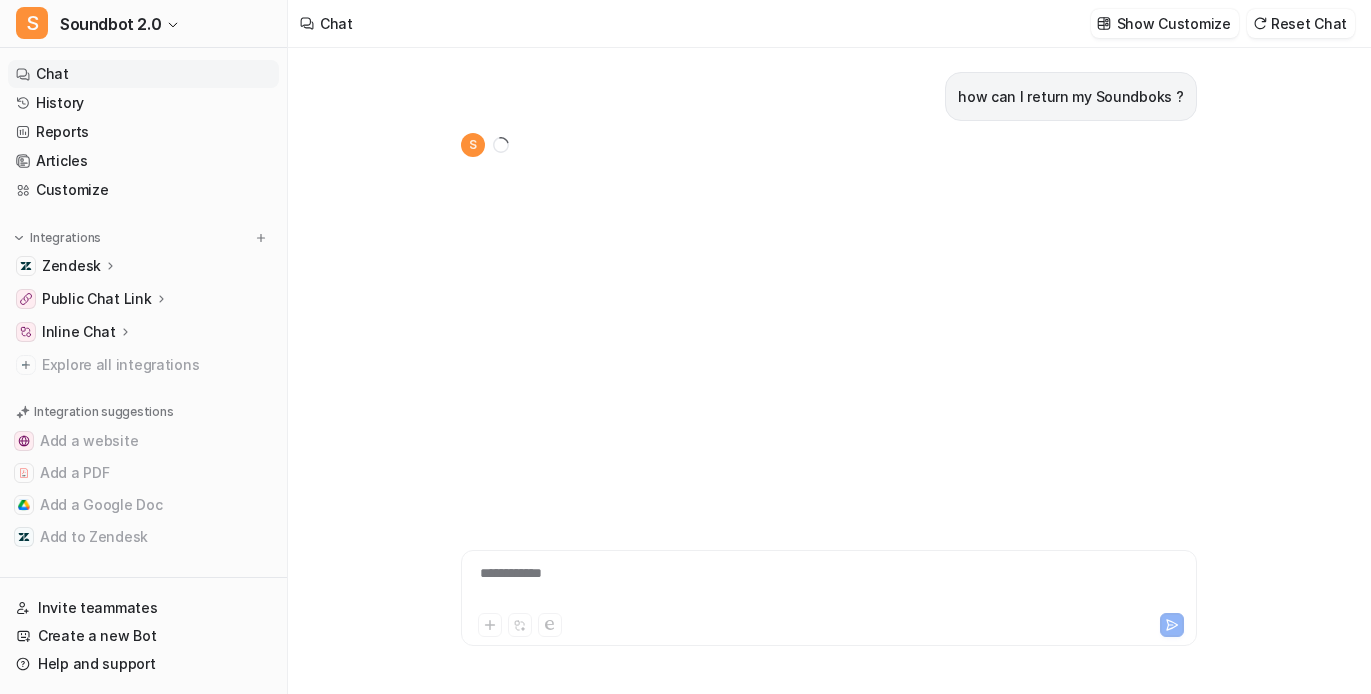 scroll, scrollTop: 12, scrollLeft: 0, axis: vertical 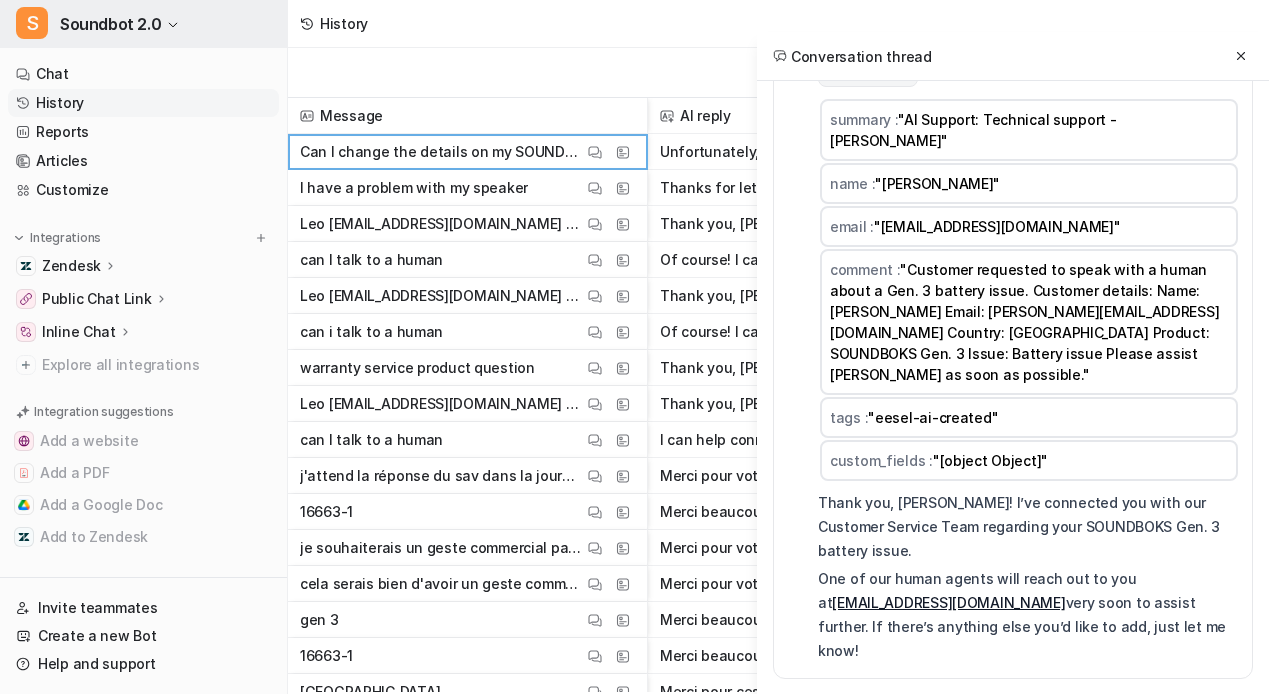click on "Soundbot 2.0" at bounding box center (110, 24) 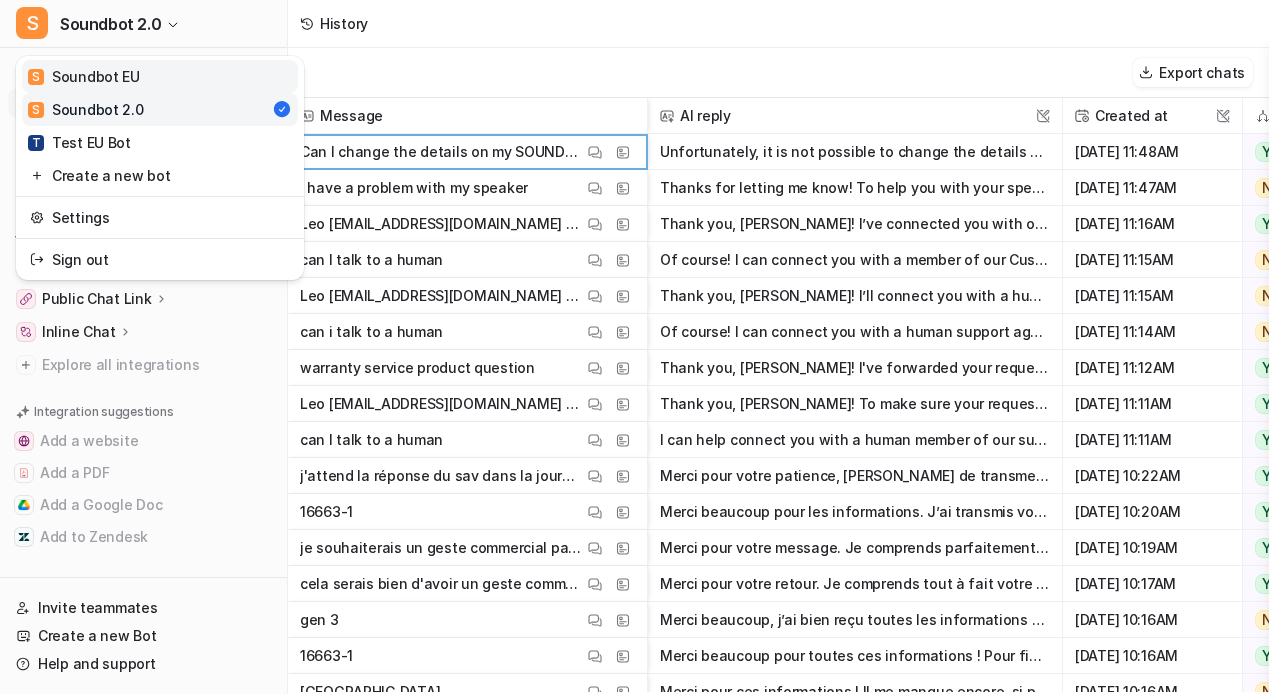 click on "S   Soundbot EU" at bounding box center [160, 76] 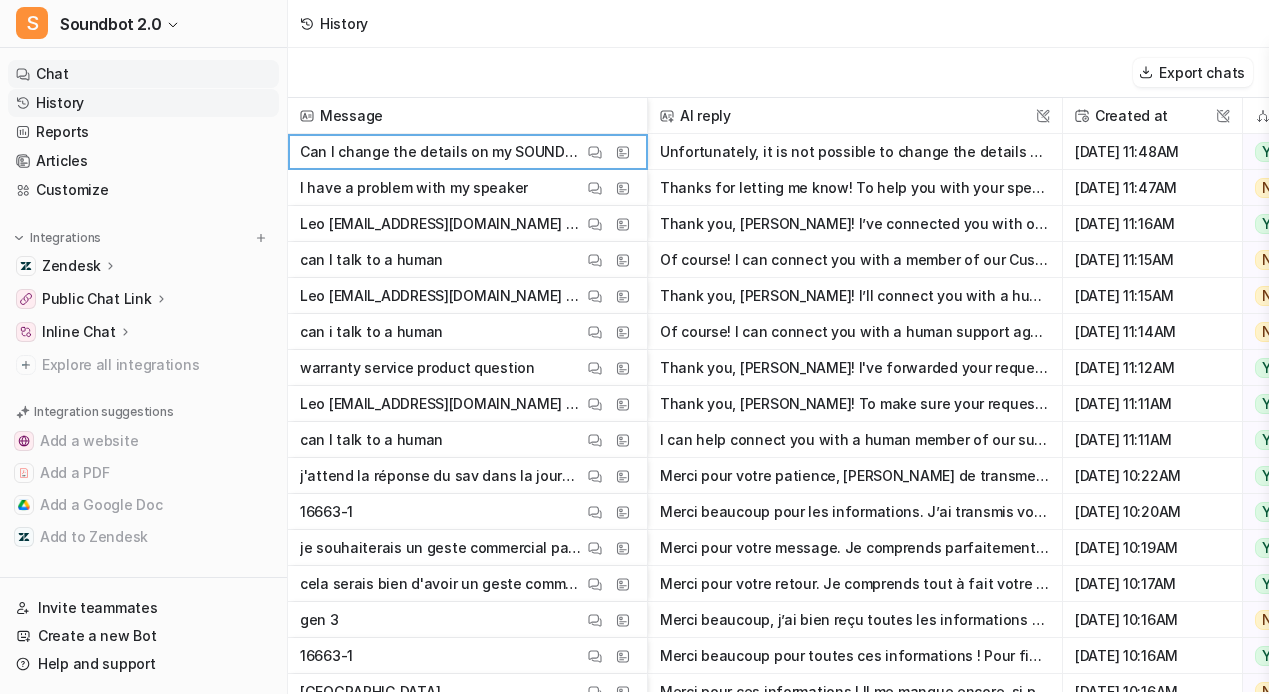 scroll, scrollTop: 0, scrollLeft: 0, axis: both 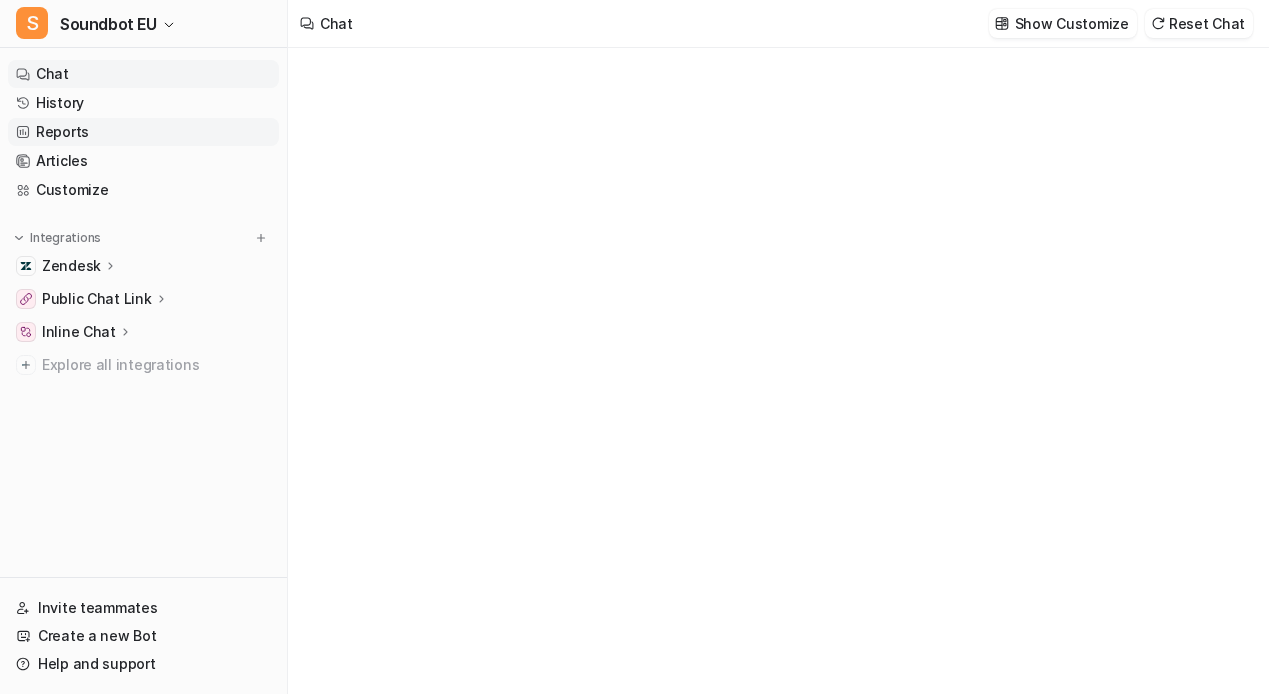 type on "**********" 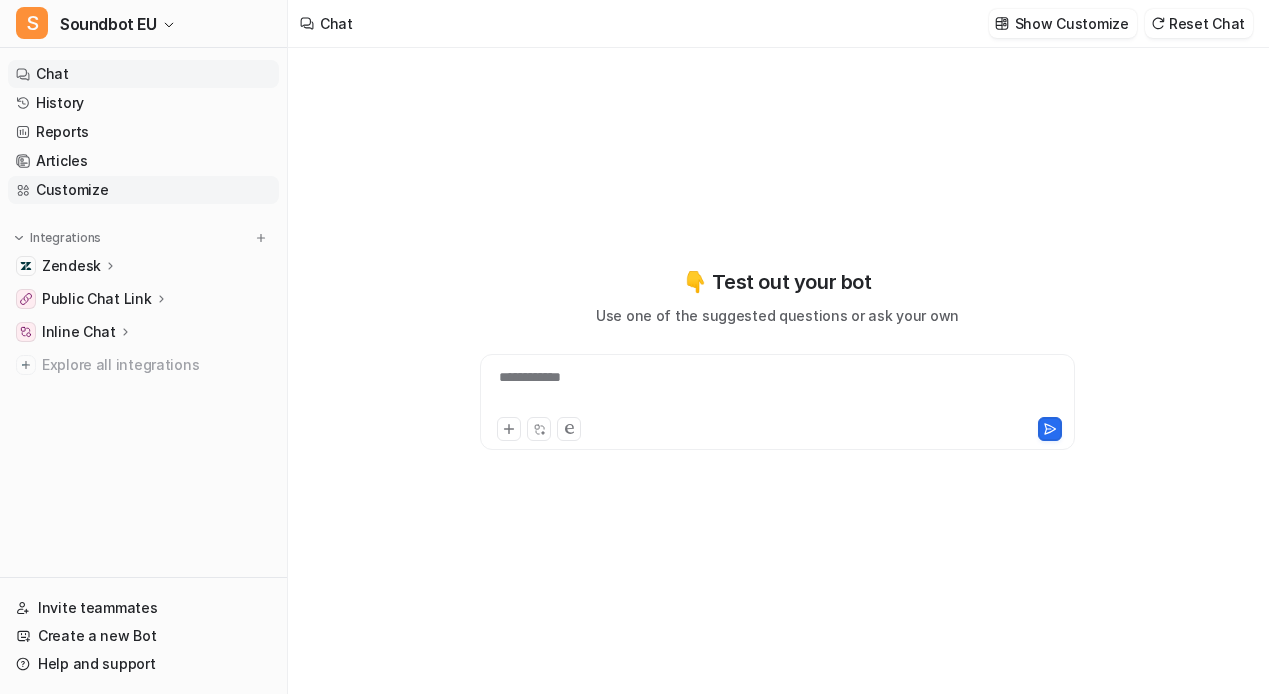 click on "Customize" at bounding box center [143, 190] 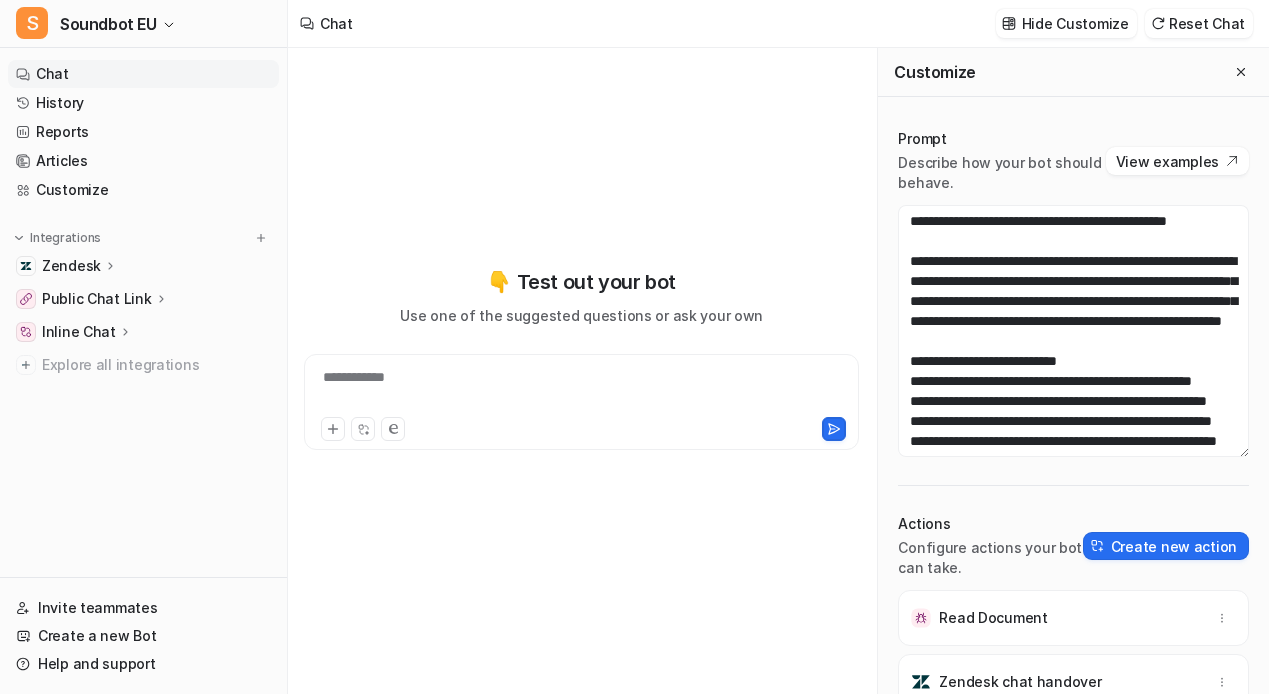 click on "Zendesk" at bounding box center [80, 266] 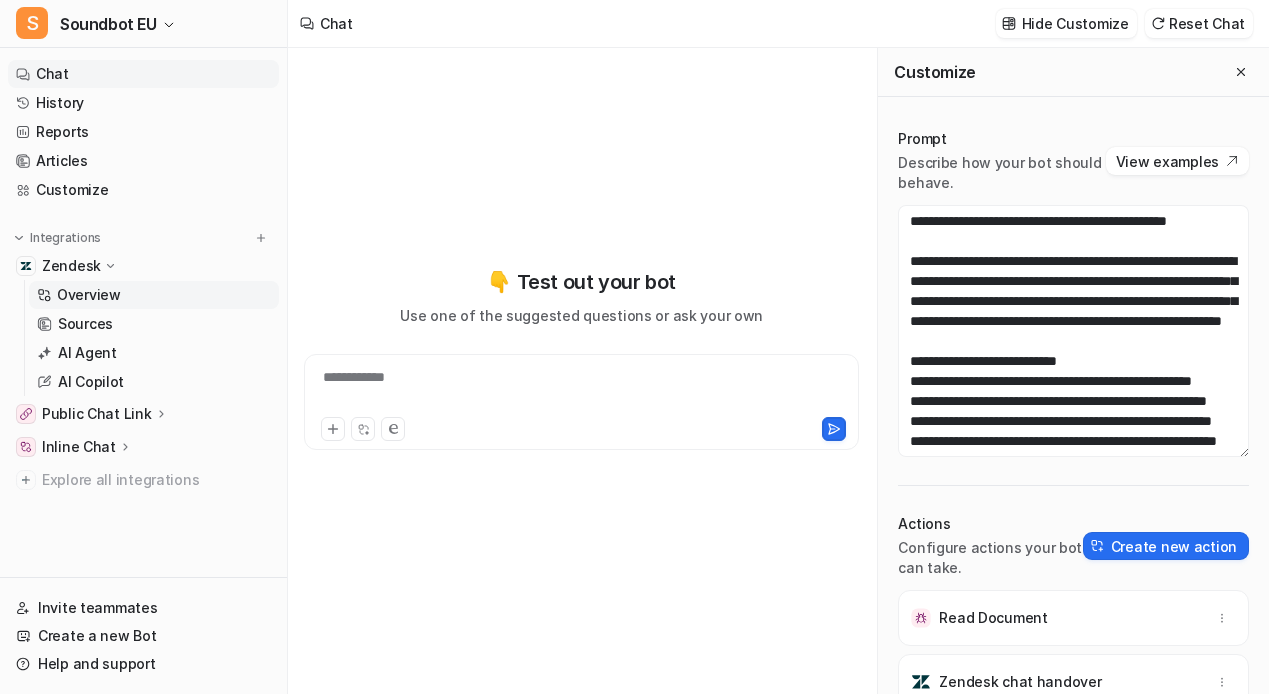 click on "Overview" at bounding box center (89, 295) 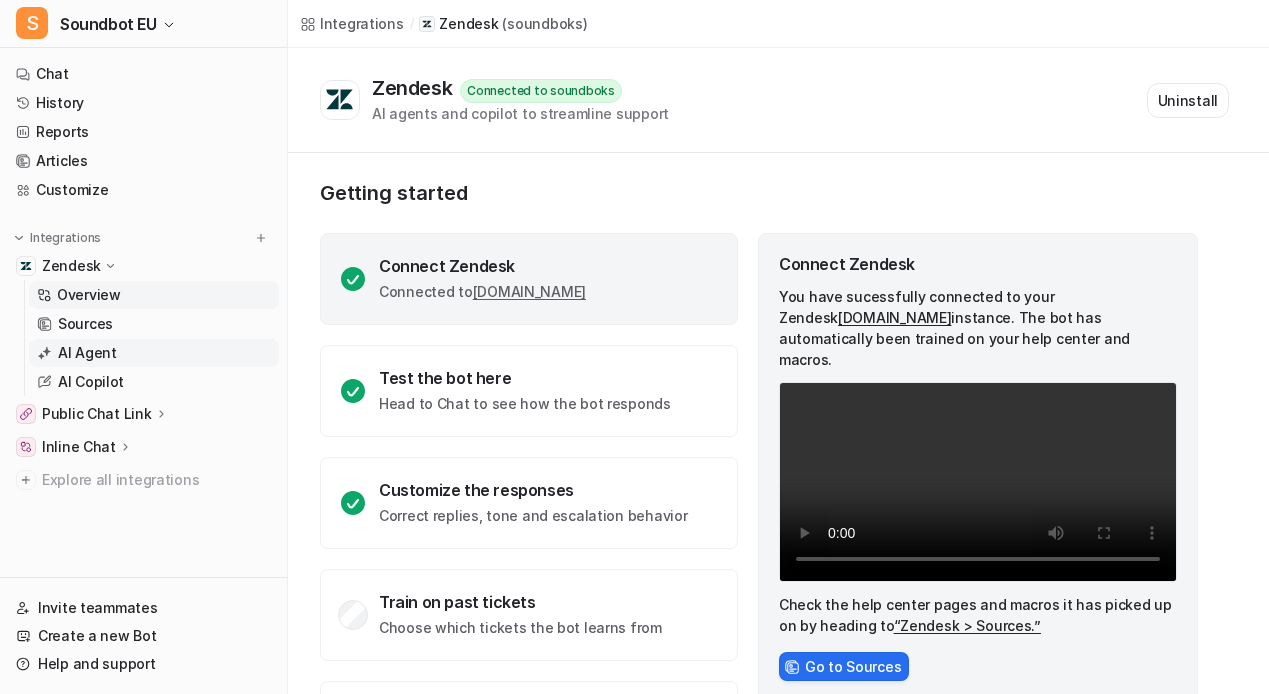 click on "AI Agent" at bounding box center [154, 353] 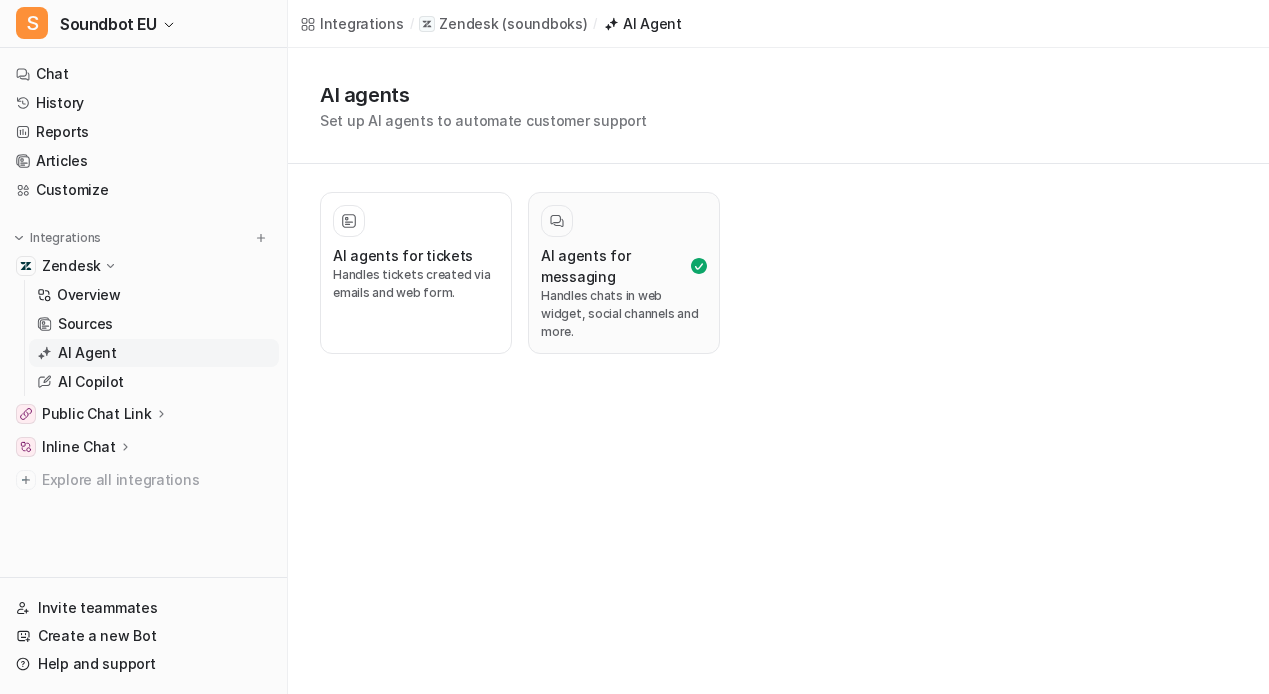 click on "AI agents for messaging" at bounding box center [614, 266] 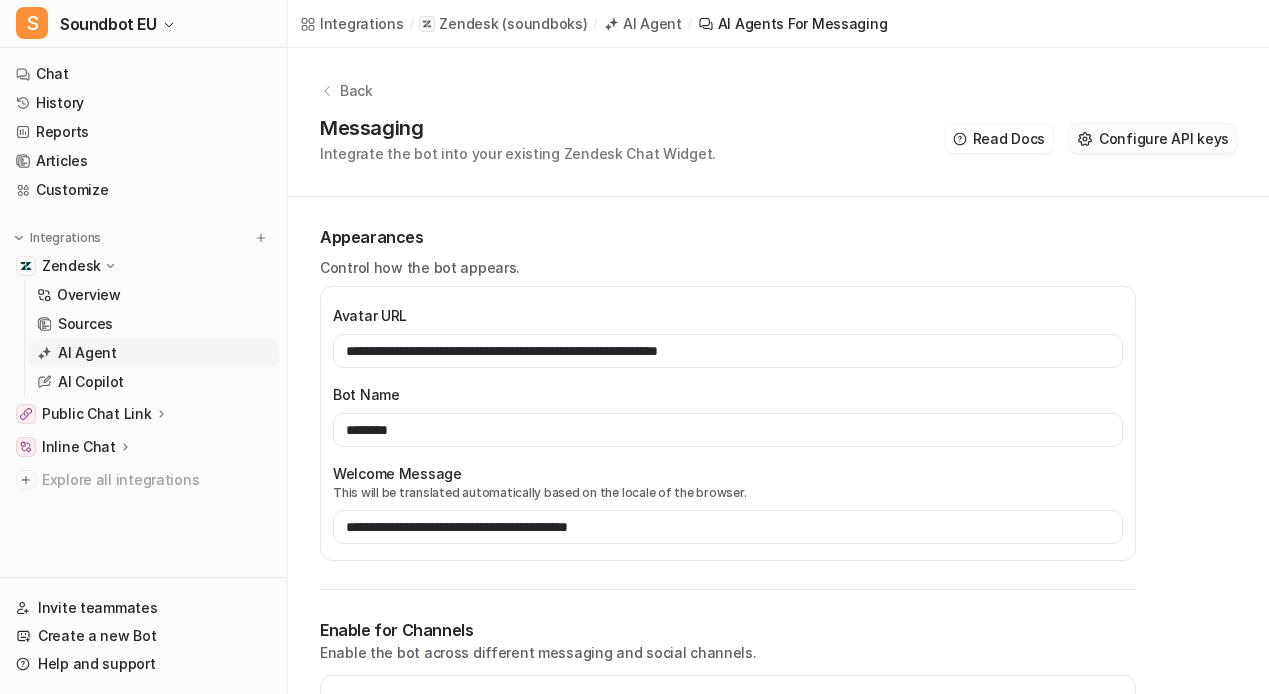 click at bounding box center [1085, 139] 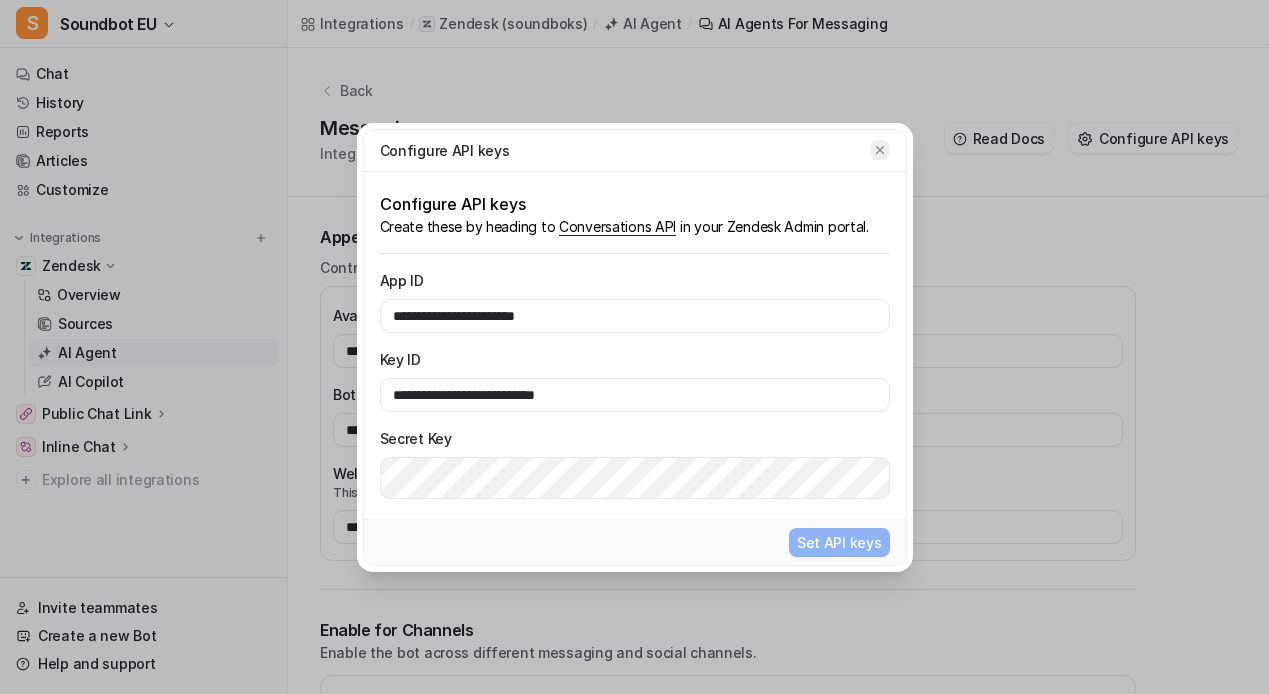 click 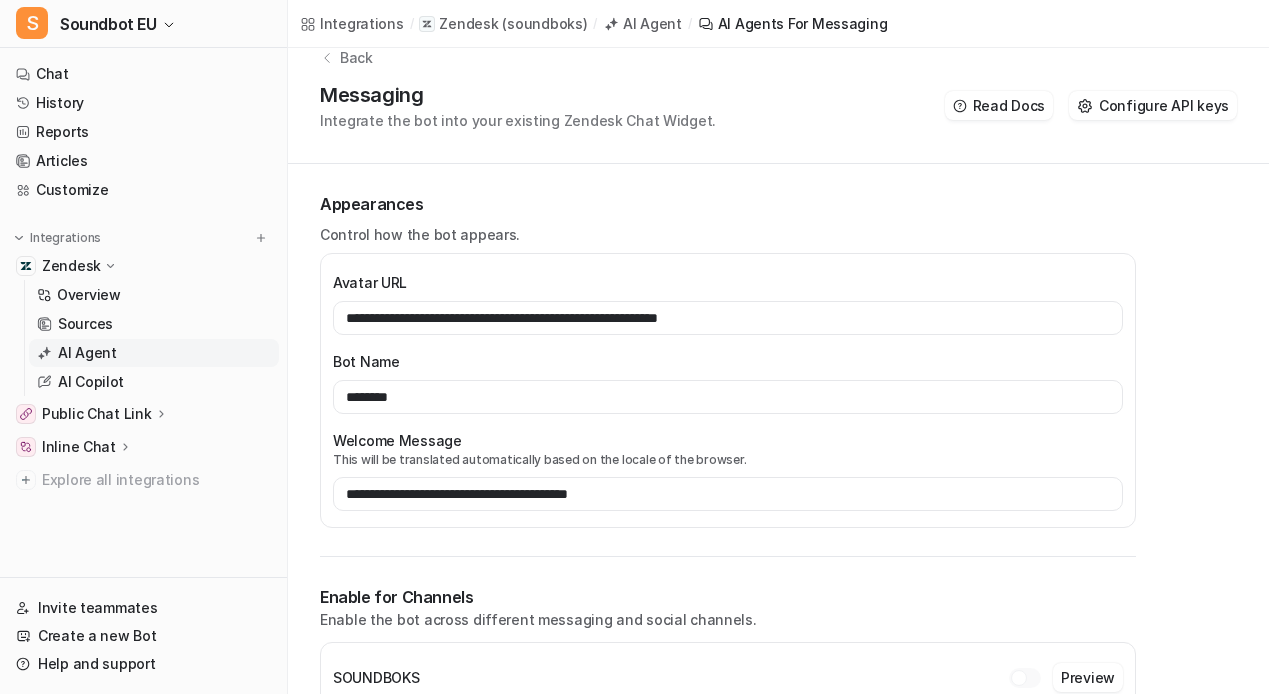 scroll, scrollTop: 0, scrollLeft: 0, axis: both 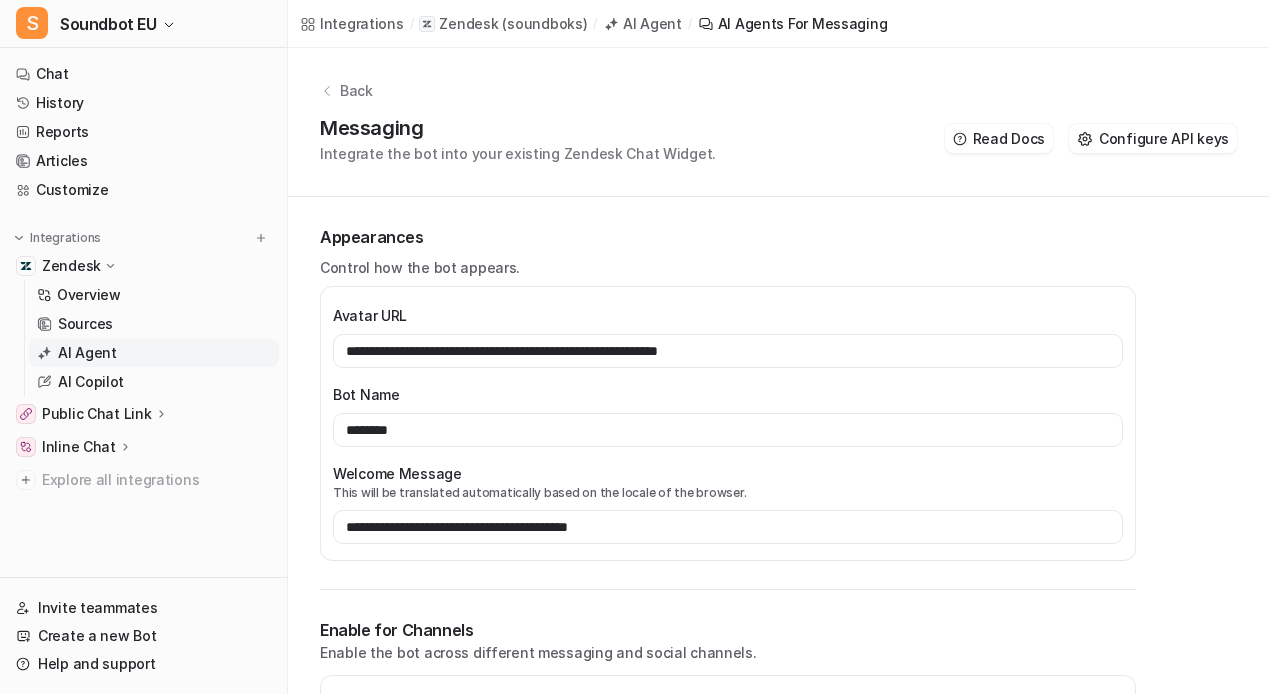 click 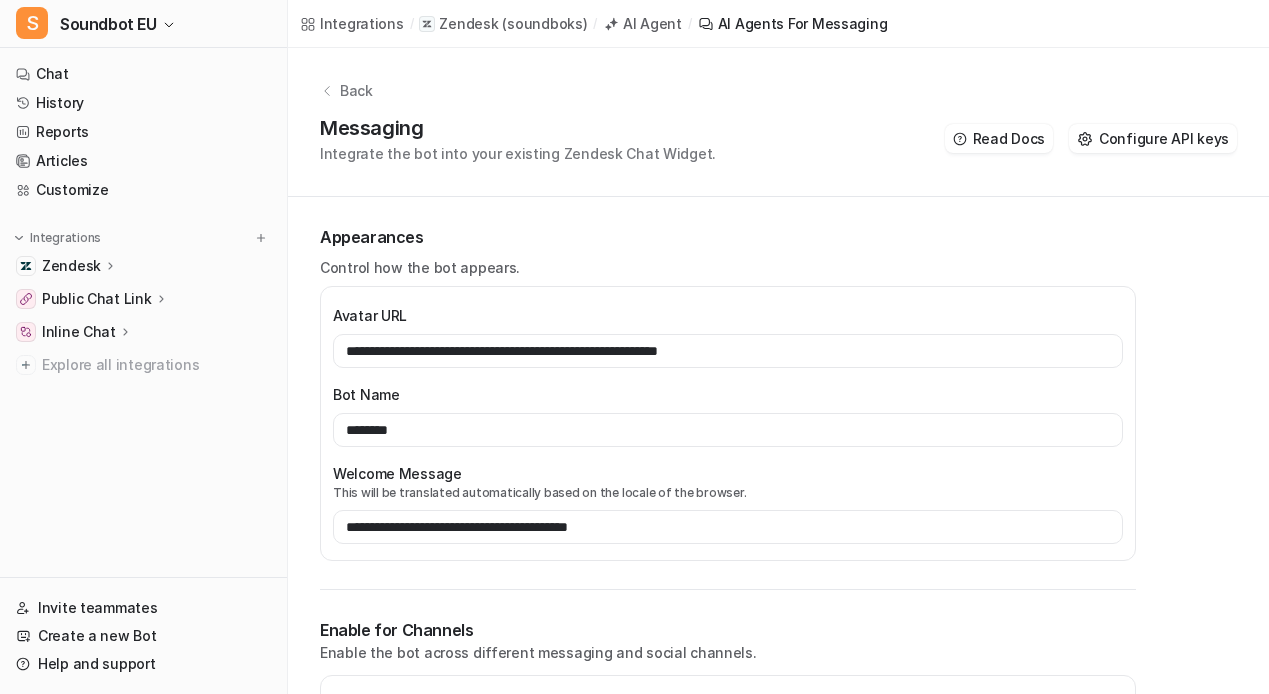 click 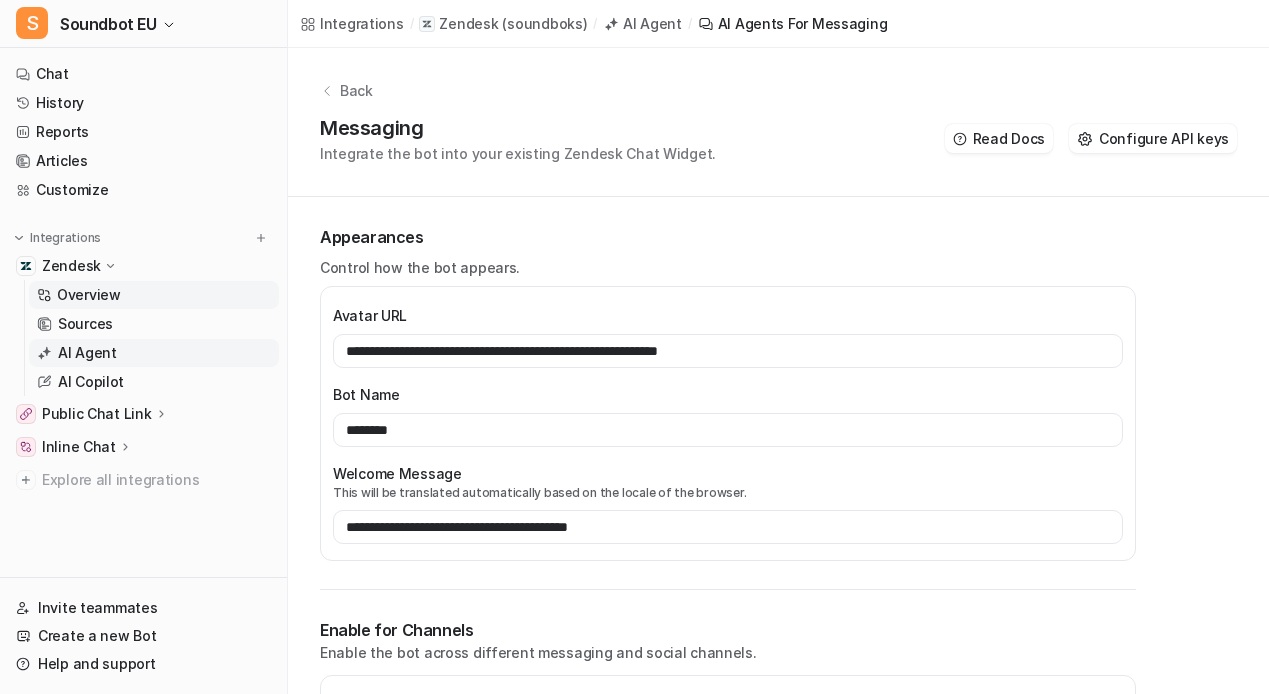 scroll, scrollTop: 112, scrollLeft: 0, axis: vertical 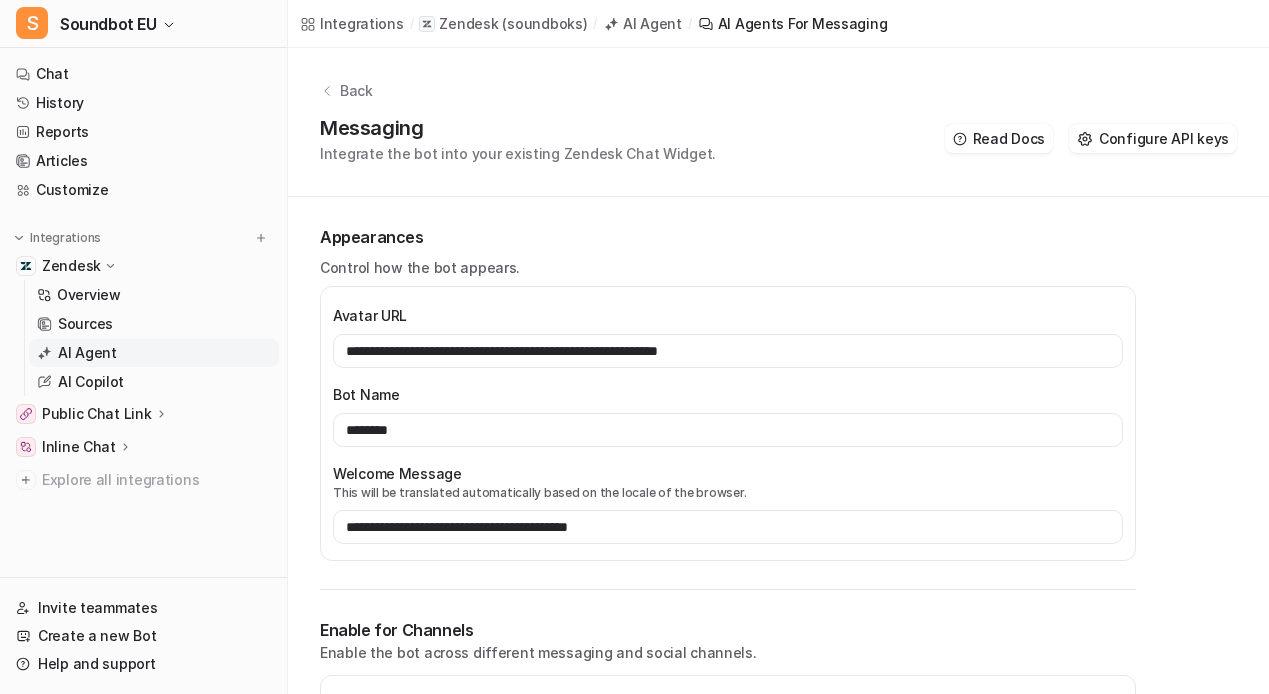 click 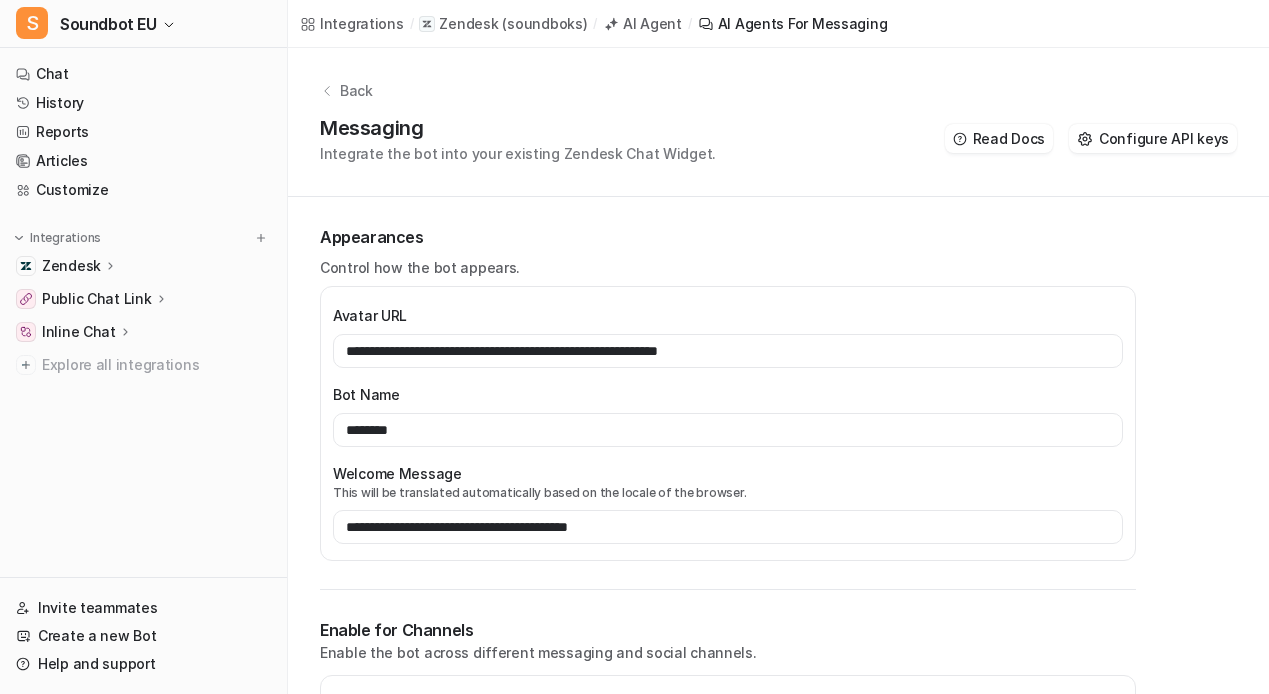 scroll, scrollTop: 0, scrollLeft: 0, axis: both 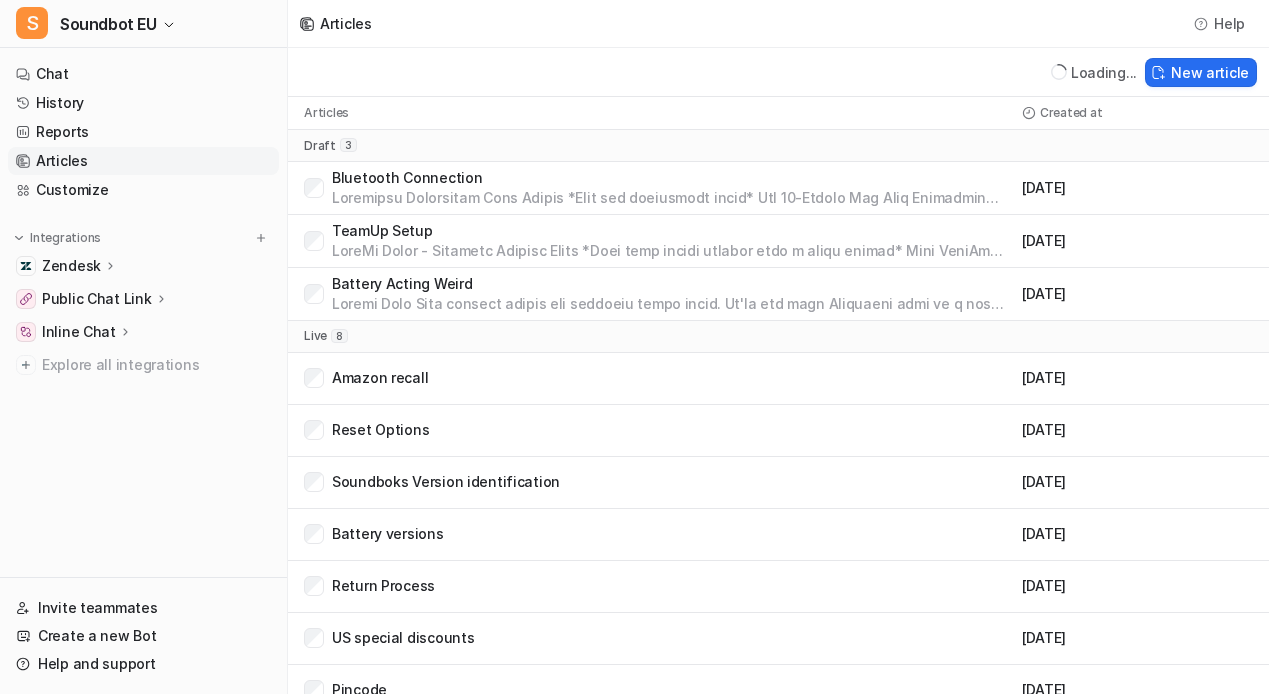click on "Zendesk" at bounding box center (71, 266) 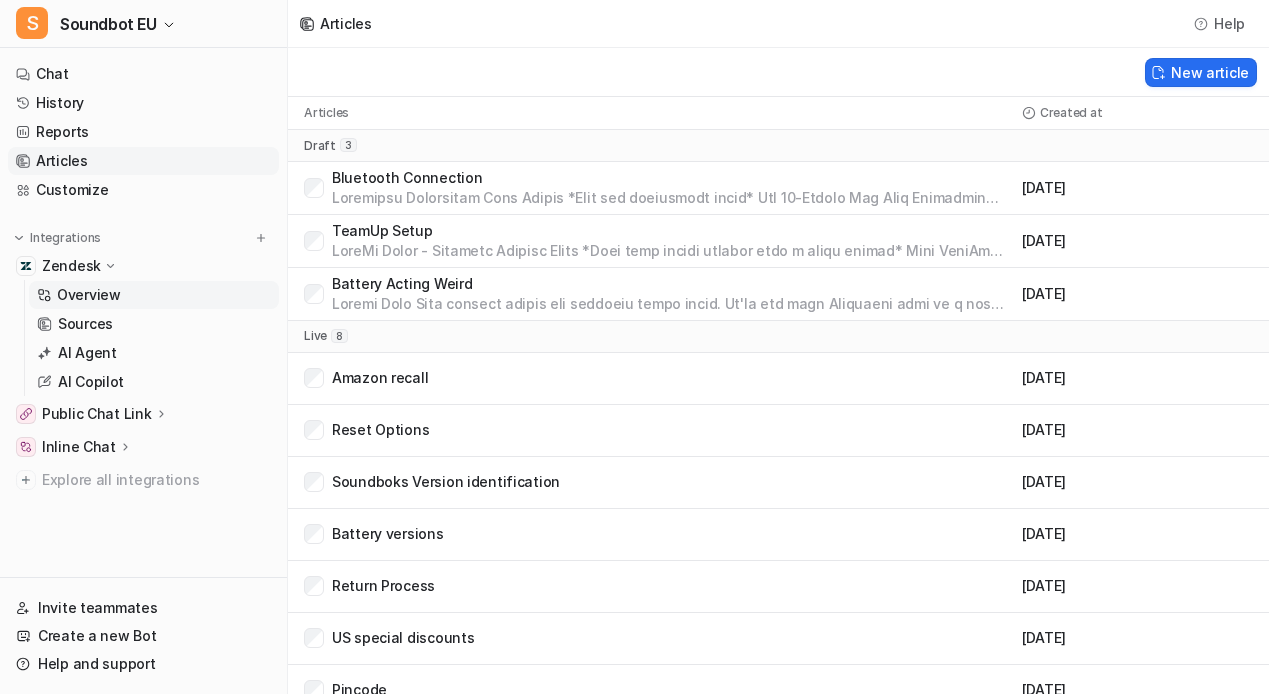 click on "Overview" at bounding box center [89, 295] 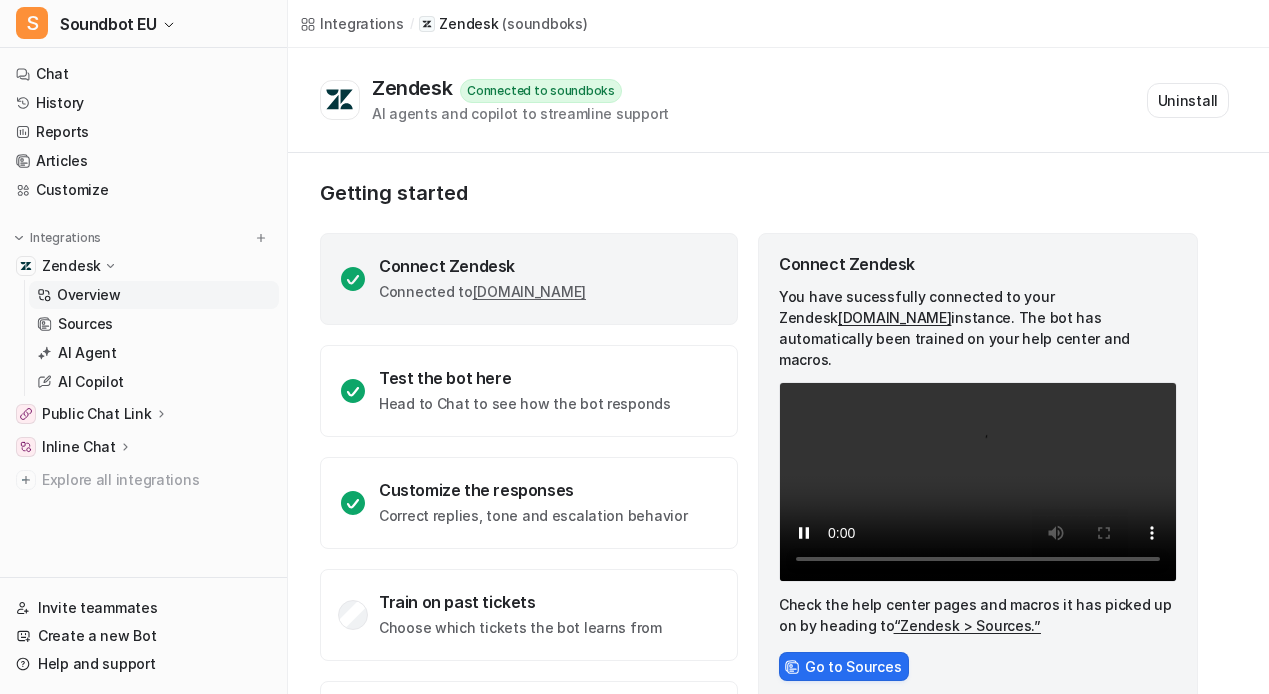 scroll, scrollTop: 6, scrollLeft: 0, axis: vertical 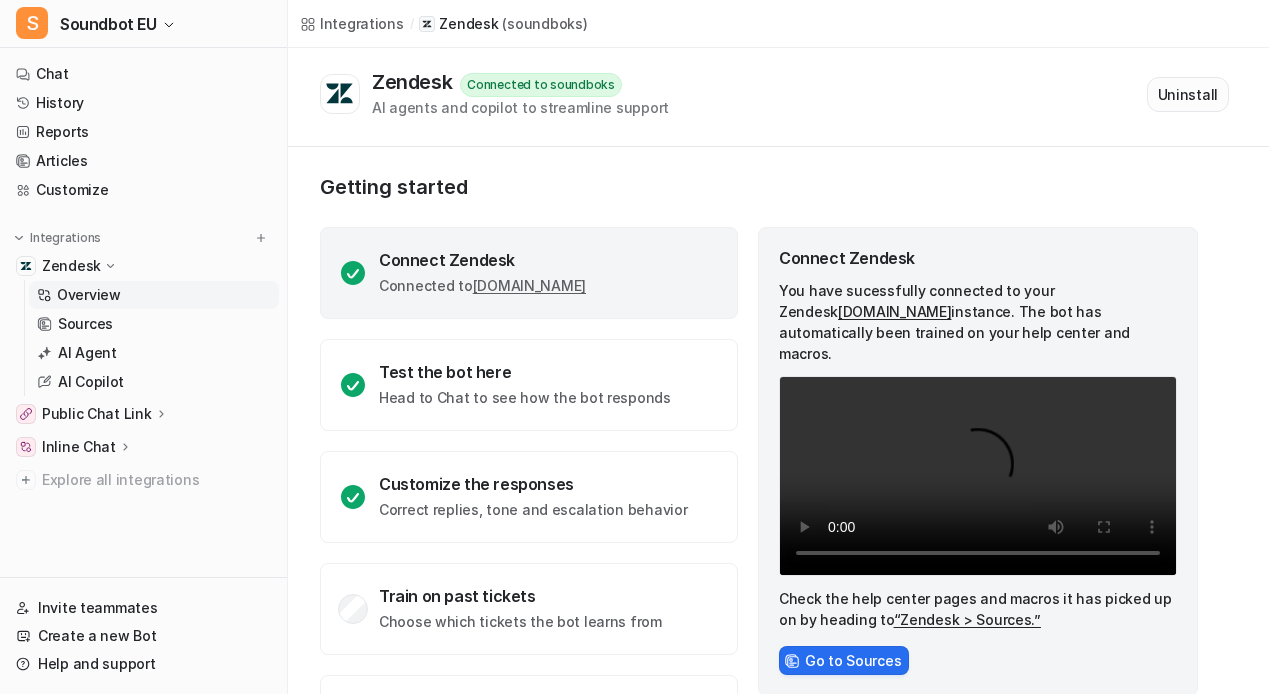 click on "Uninstall" at bounding box center [1188, 94] 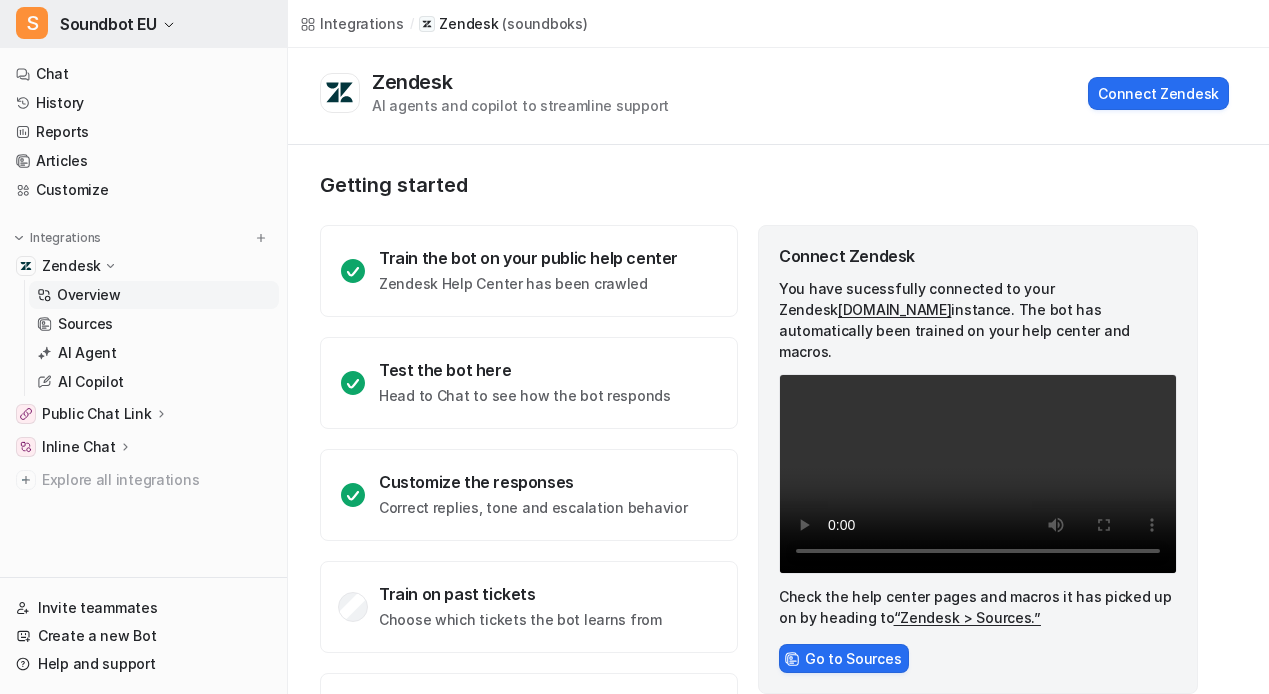 click on "Soundbot EU" at bounding box center (108, 24) 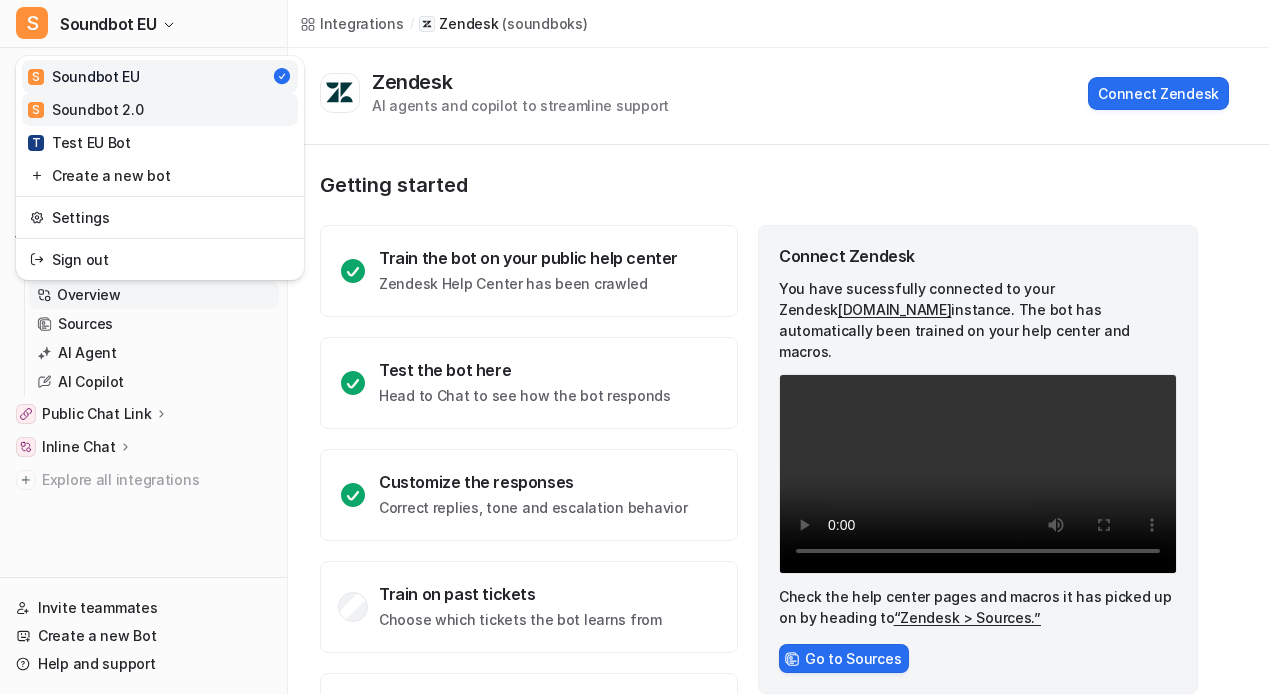click on "S   Soundbot 2.0" at bounding box center [160, 109] 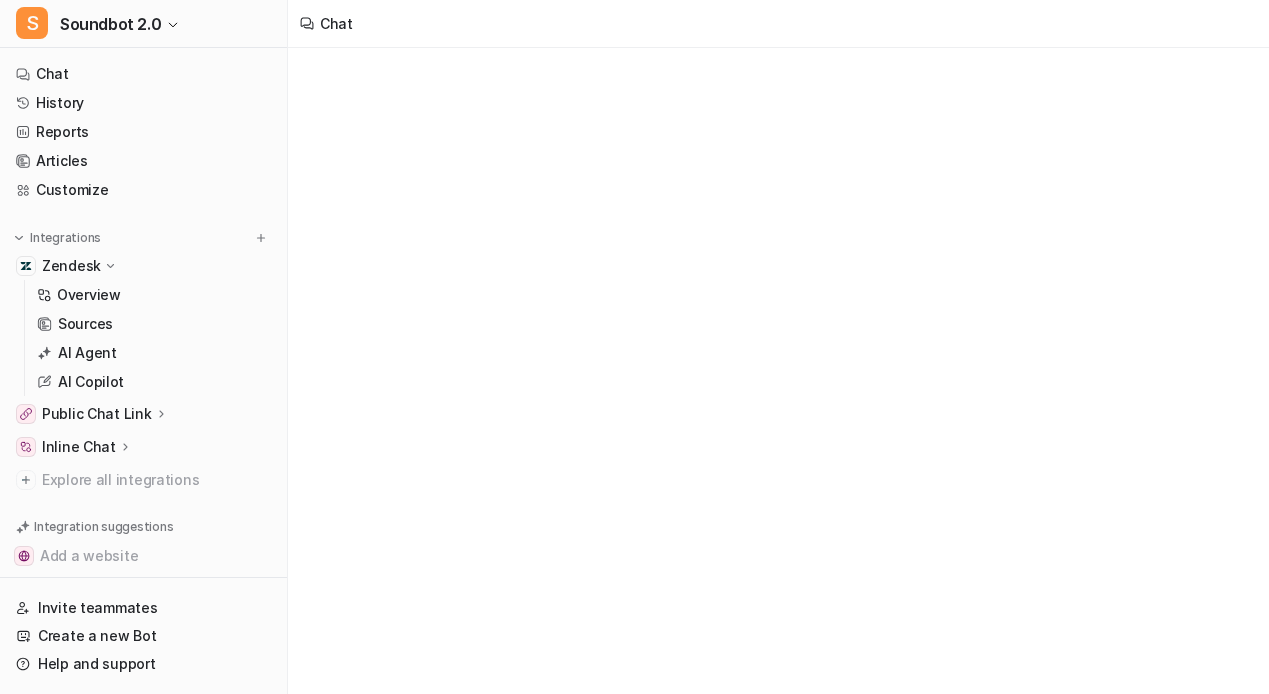scroll, scrollTop: 0, scrollLeft: 0, axis: both 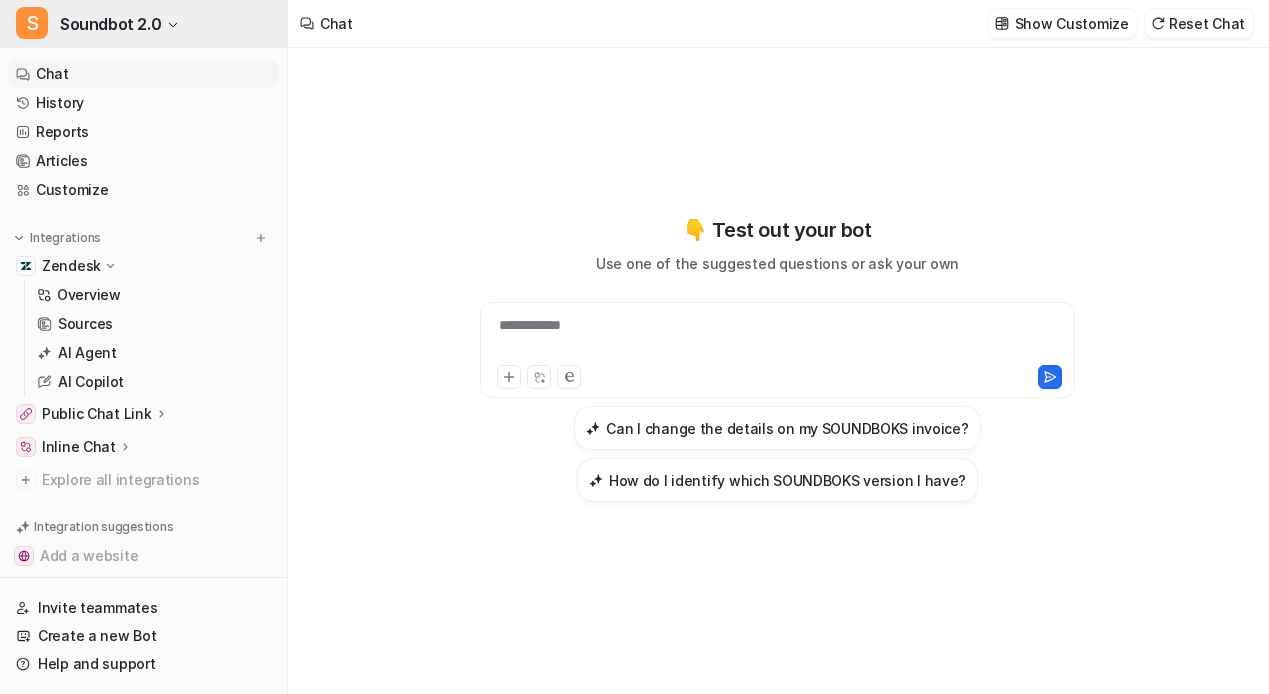 click on "Soundbot 2.0" at bounding box center [110, 24] 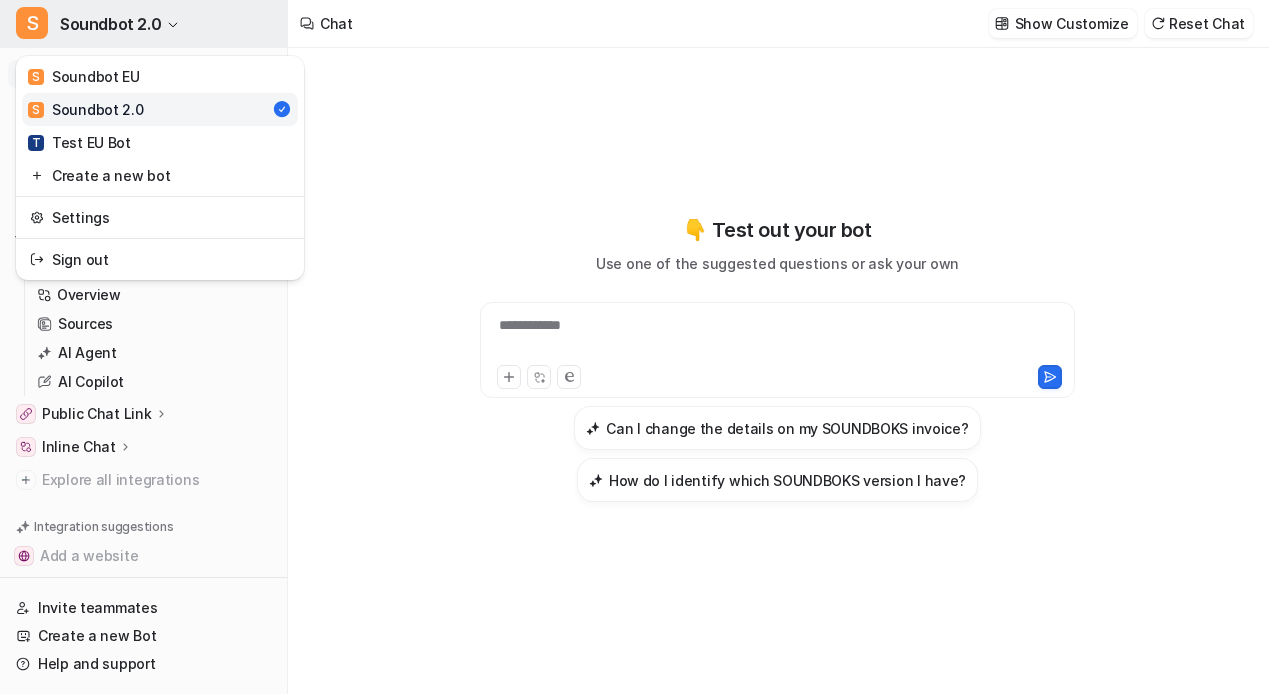 click on "Soundbot 2.0" at bounding box center (110, 24) 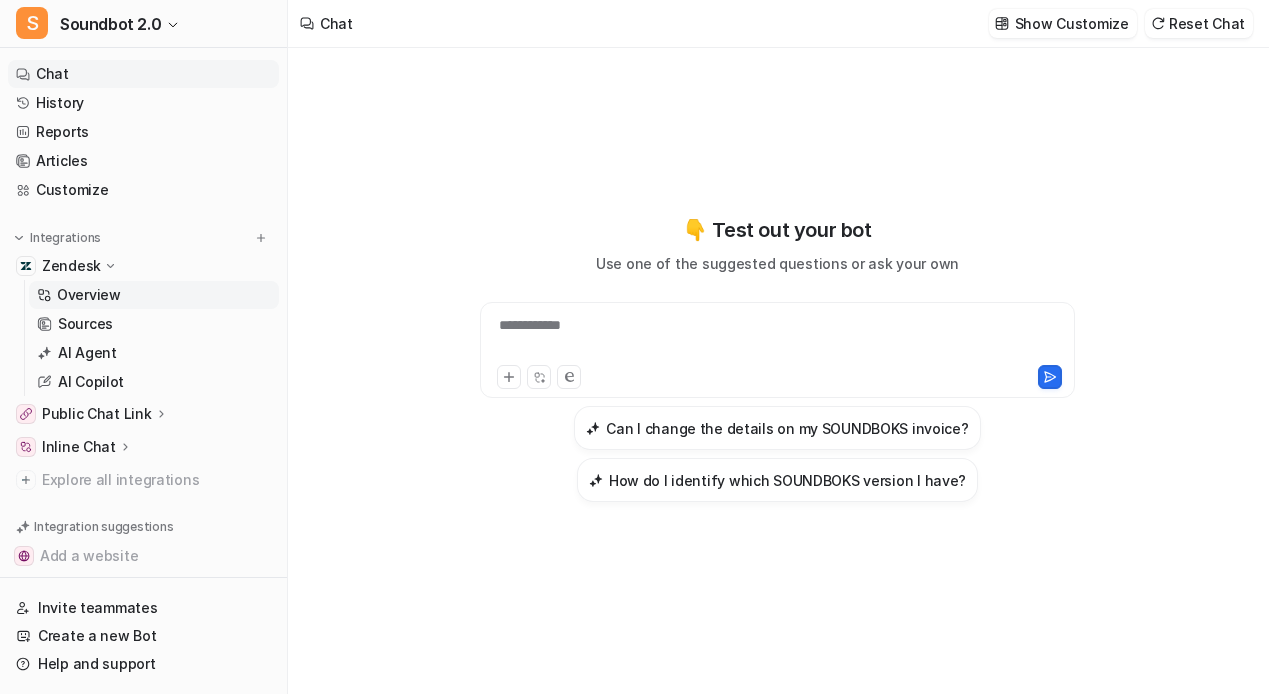 click on "Overview" at bounding box center (154, 295) 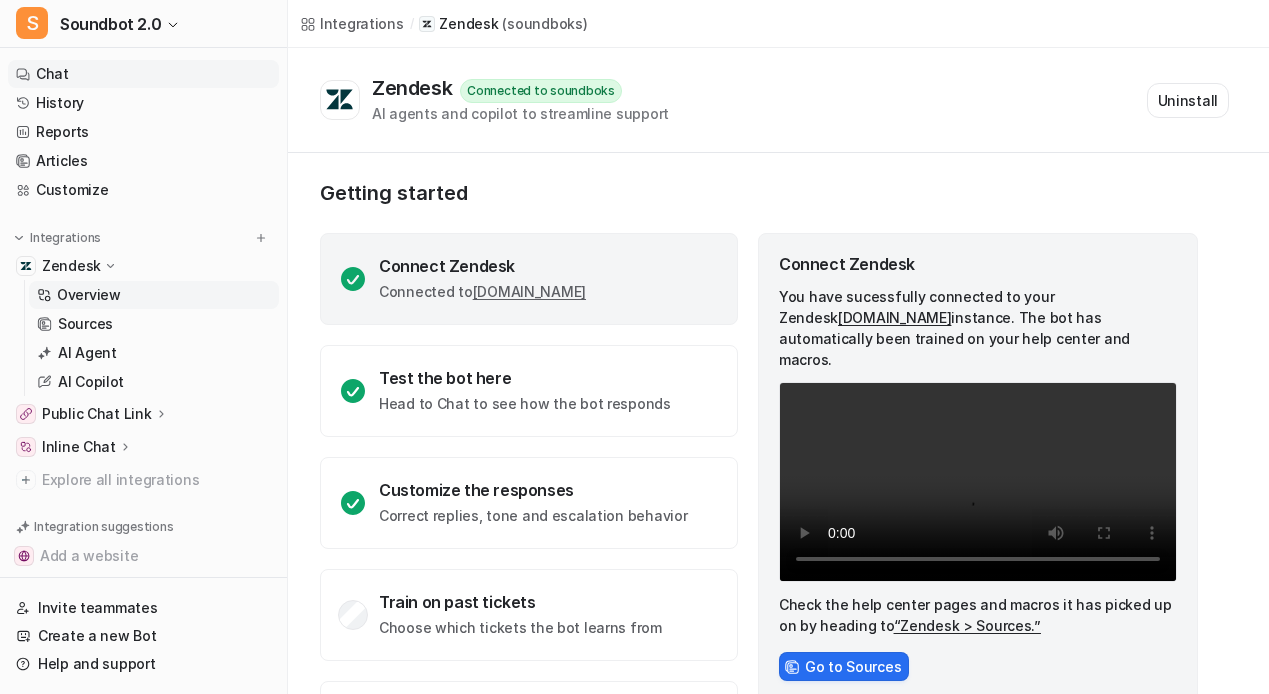 click on "Chat" at bounding box center [143, 74] 